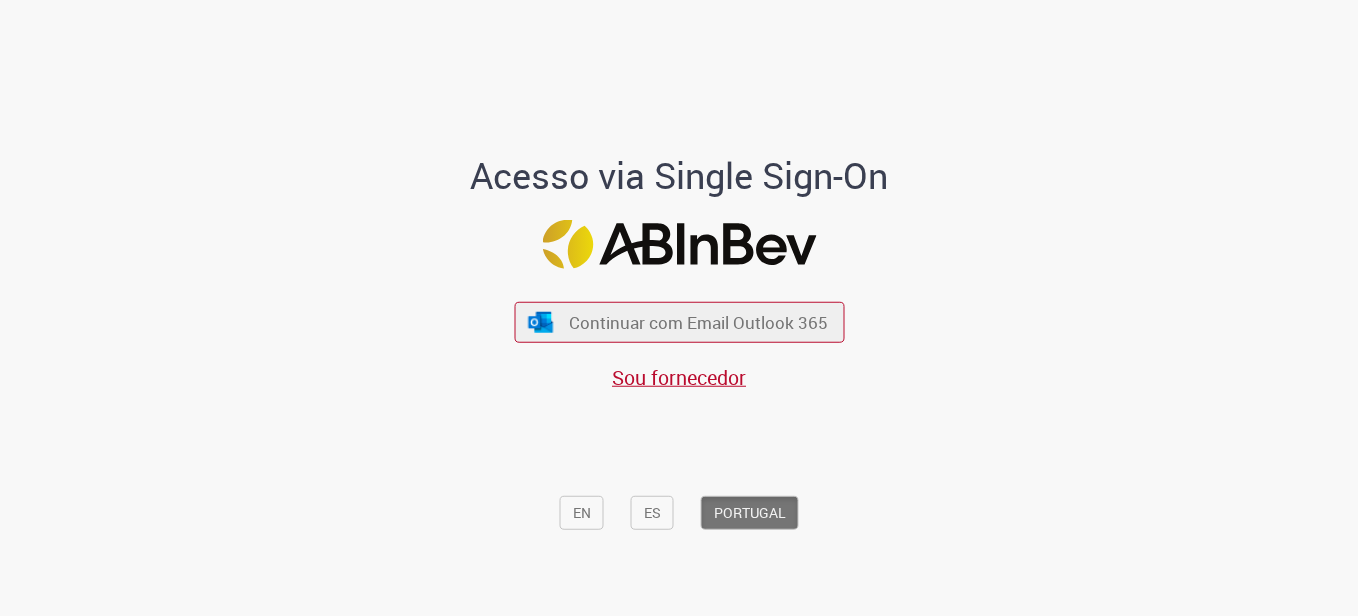scroll, scrollTop: 0, scrollLeft: 0, axis: both 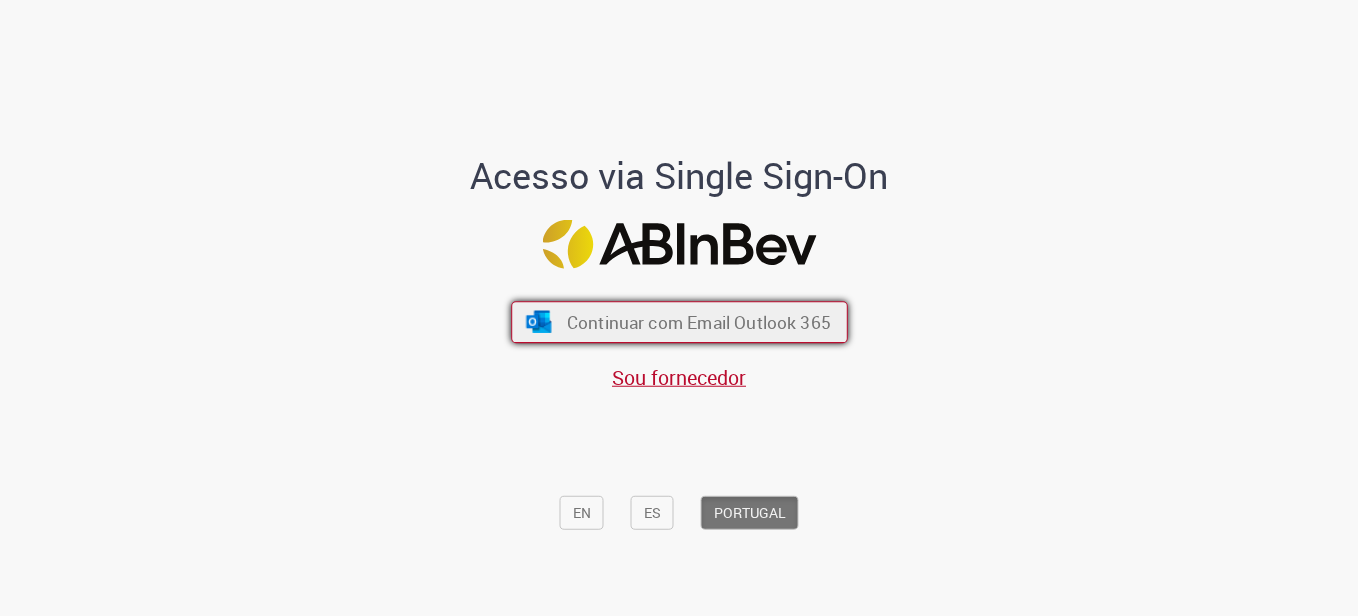 click on "Continuar com Email Outlook 365" at bounding box center [679, 322] 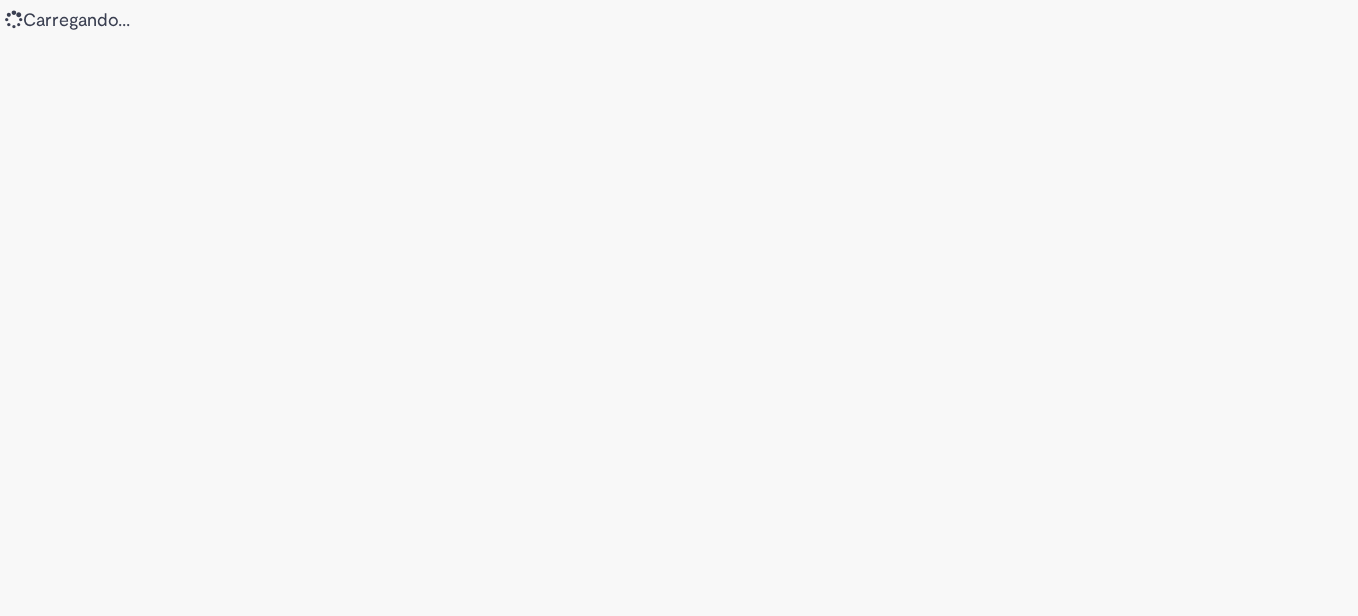 scroll, scrollTop: 0, scrollLeft: 0, axis: both 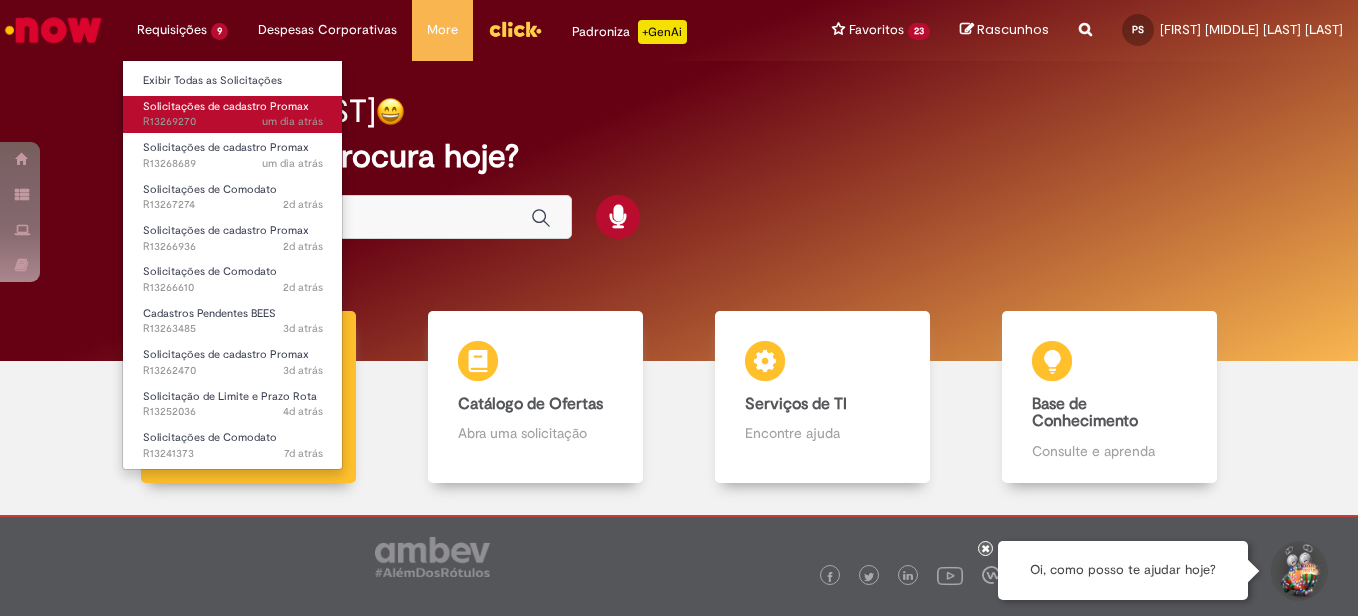 click on "um dia atrás um dia atrás  R13269270" at bounding box center [233, 122] 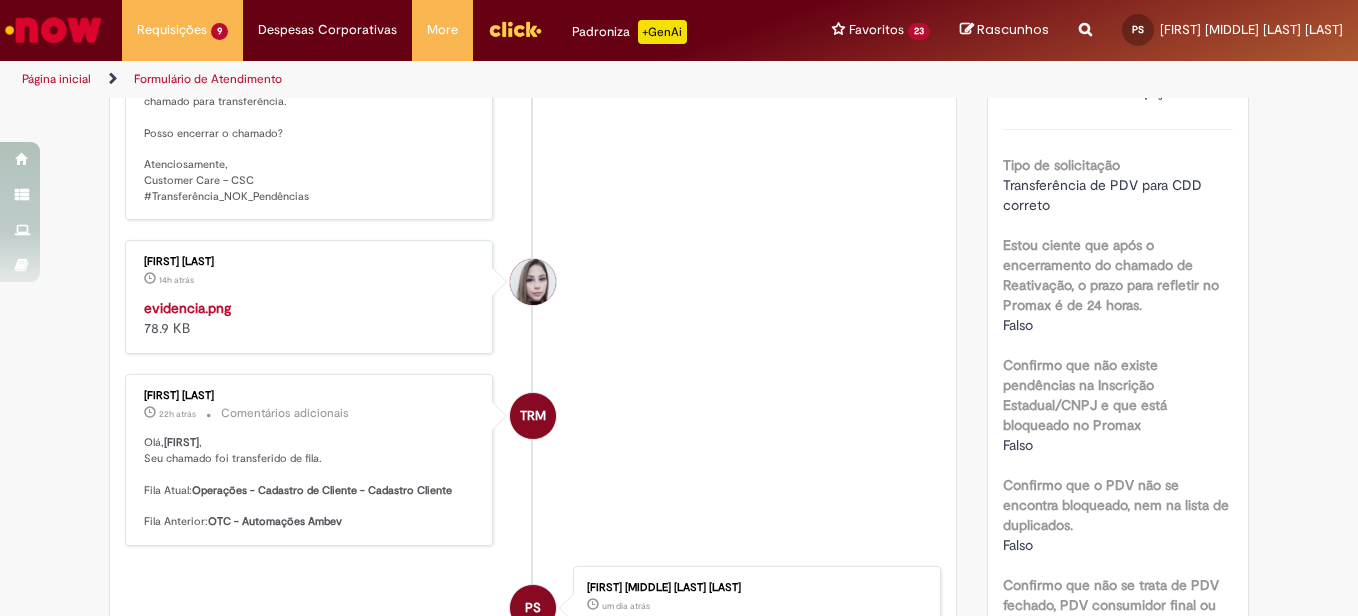 scroll, scrollTop: 500, scrollLeft: 0, axis: vertical 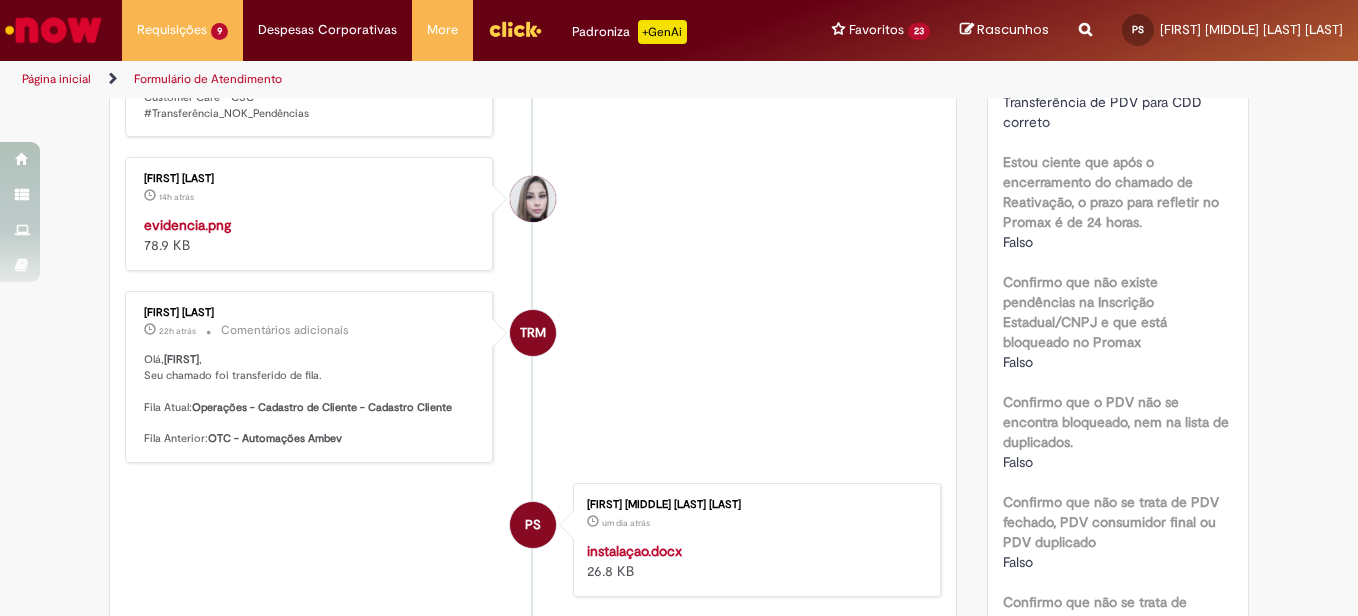 click at bounding box center [310, 215] 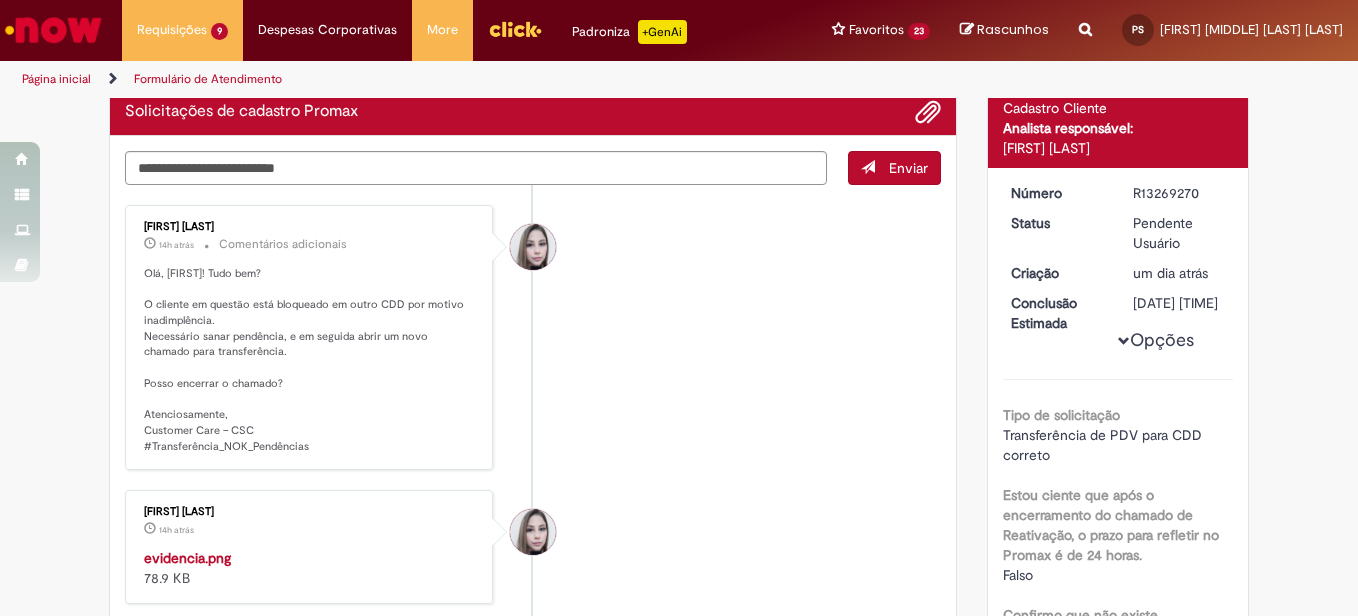 scroll, scrollTop: 0, scrollLeft: 0, axis: both 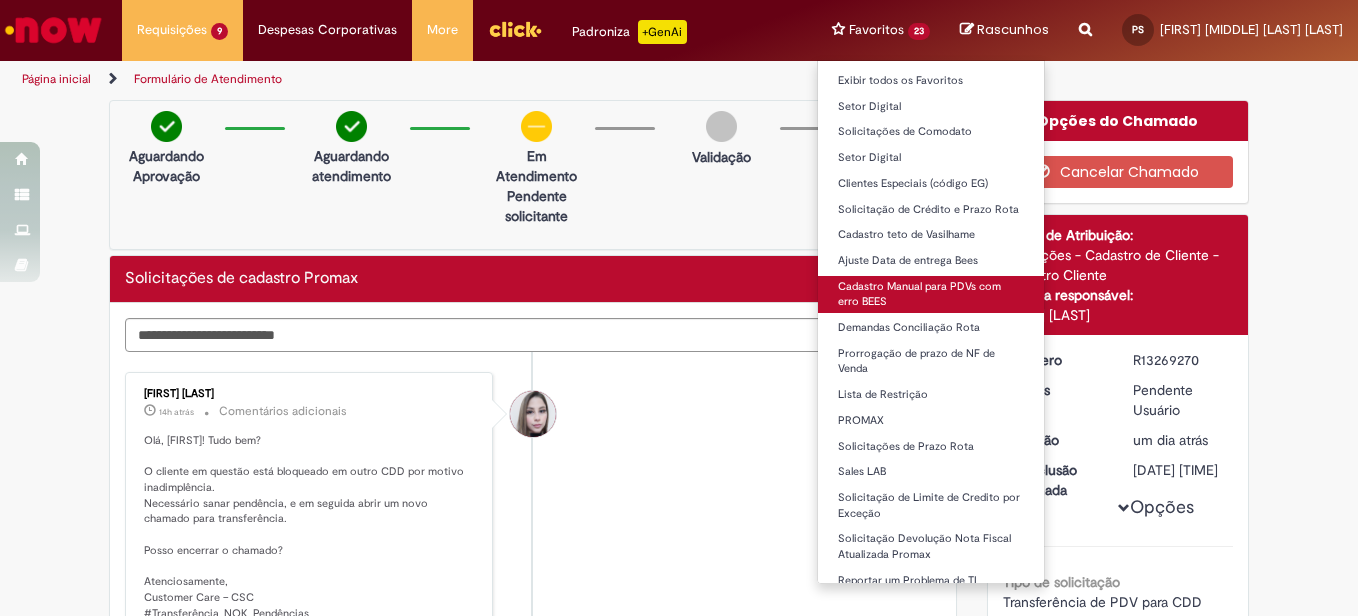 click on "Cadastro Manual para PDVs com erro BEES" at bounding box center [931, 294] 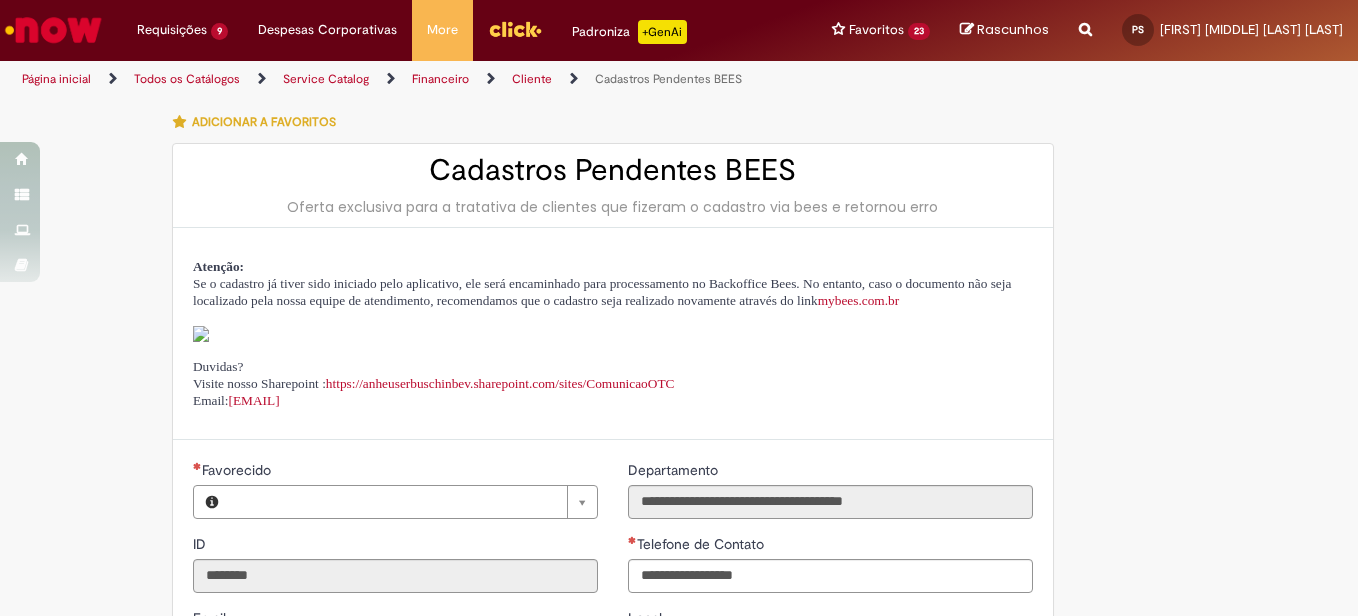 type on "**********" 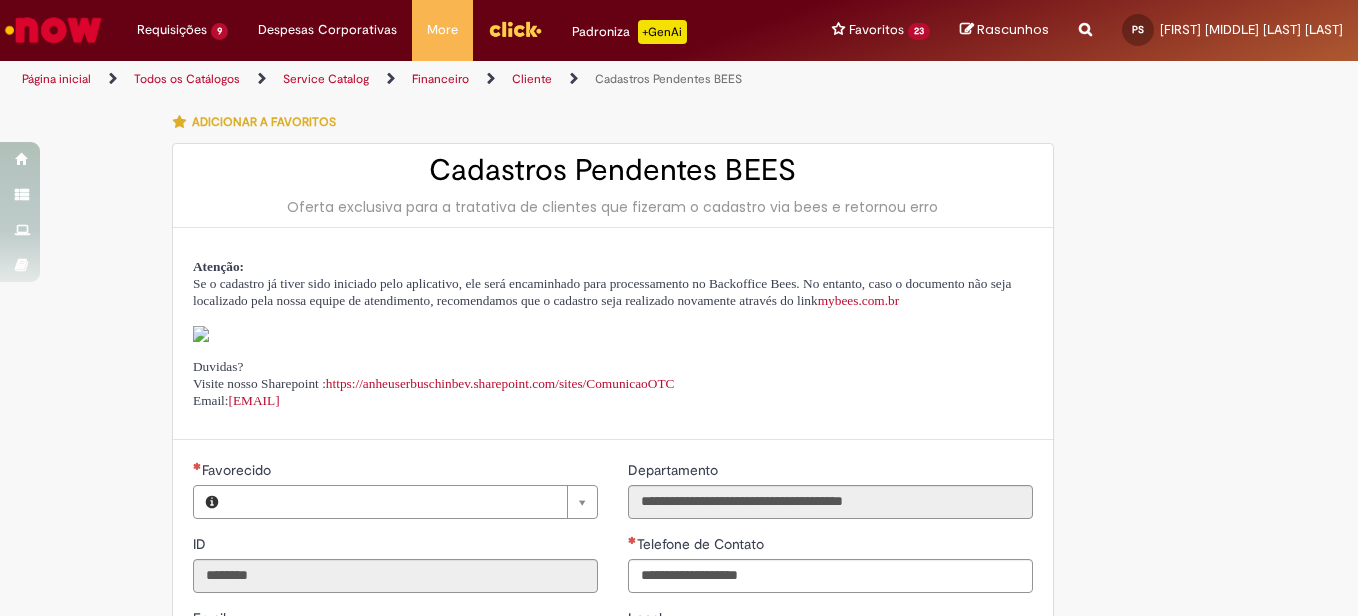 type on "**********" 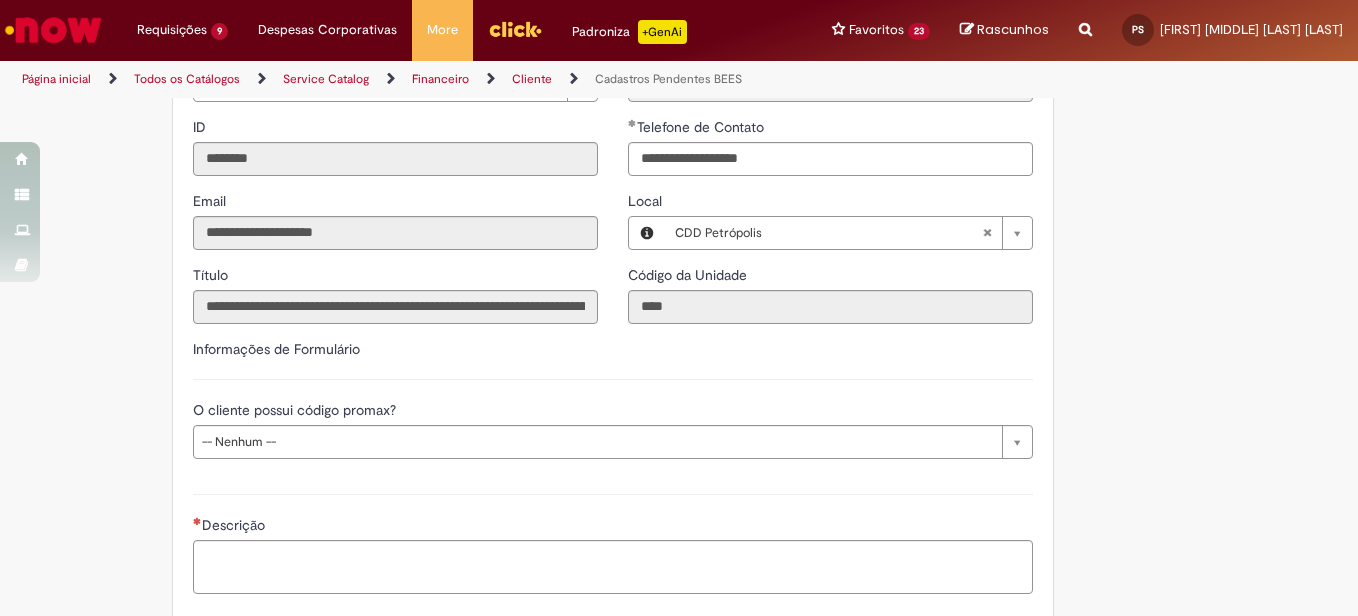 scroll, scrollTop: 583, scrollLeft: 0, axis: vertical 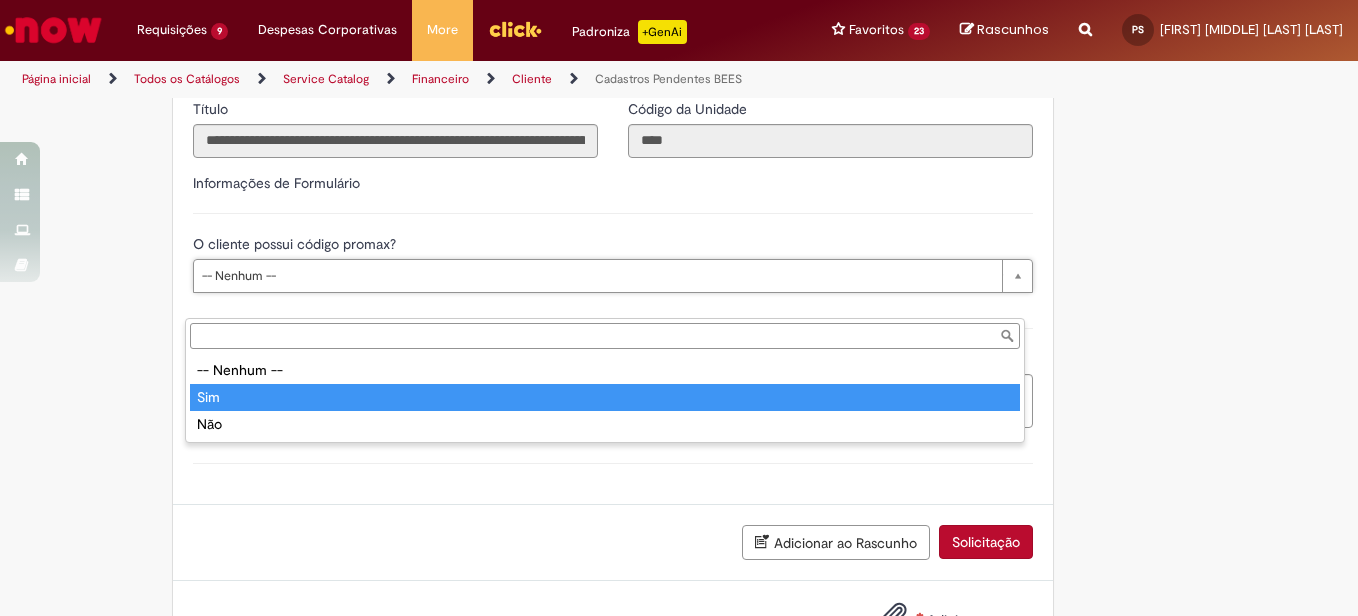 type on "***" 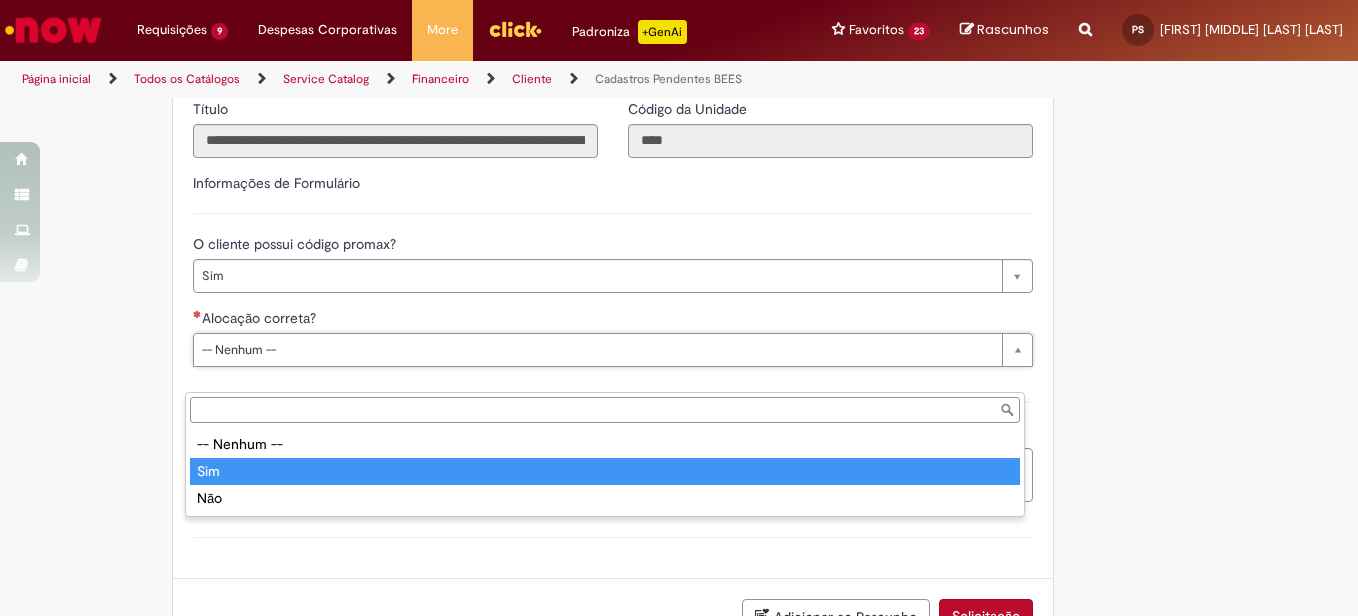 type on "***" 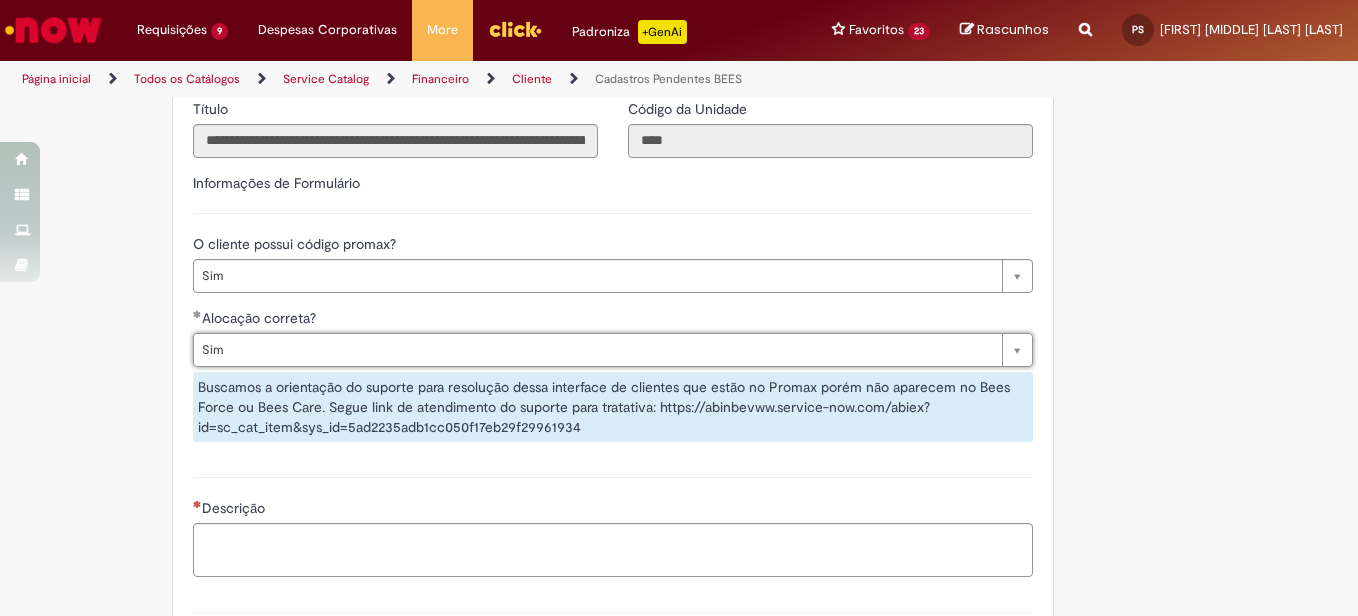 scroll, scrollTop: 667, scrollLeft: 0, axis: vertical 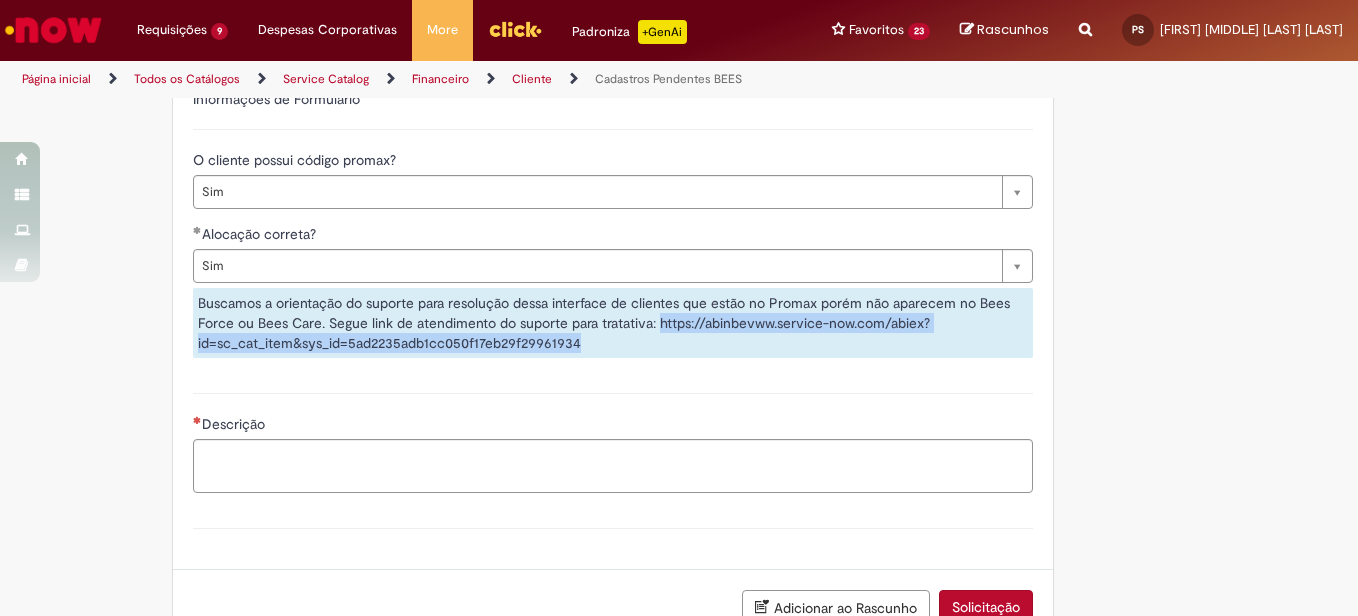 drag, startPoint x: 651, startPoint y: 352, endPoint x: 668, endPoint y: 371, distance: 25.495098 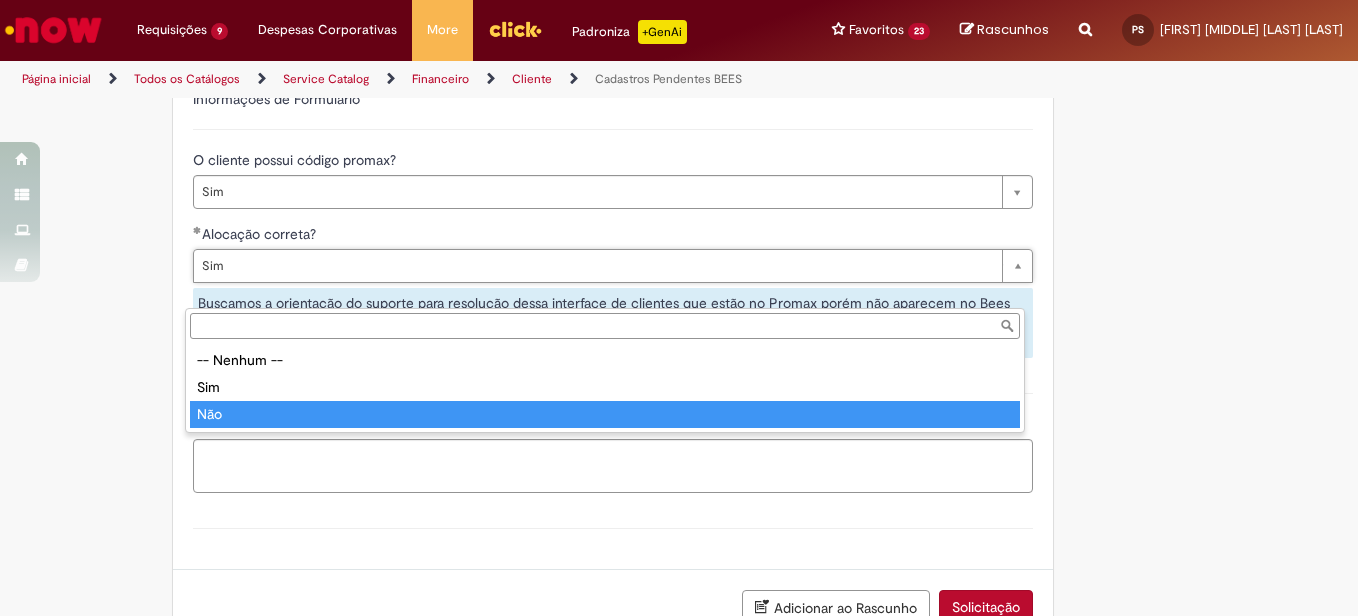 type on "***" 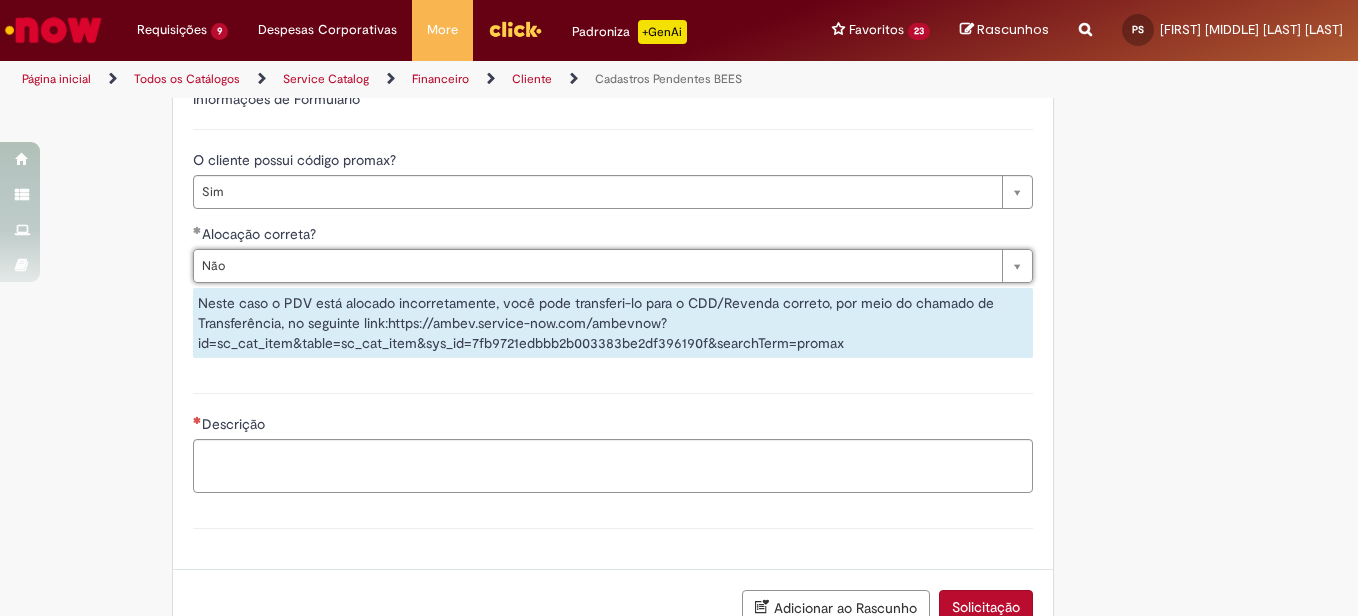 scroll, scrollTop: 0, scrollLeft: 0, axis: both 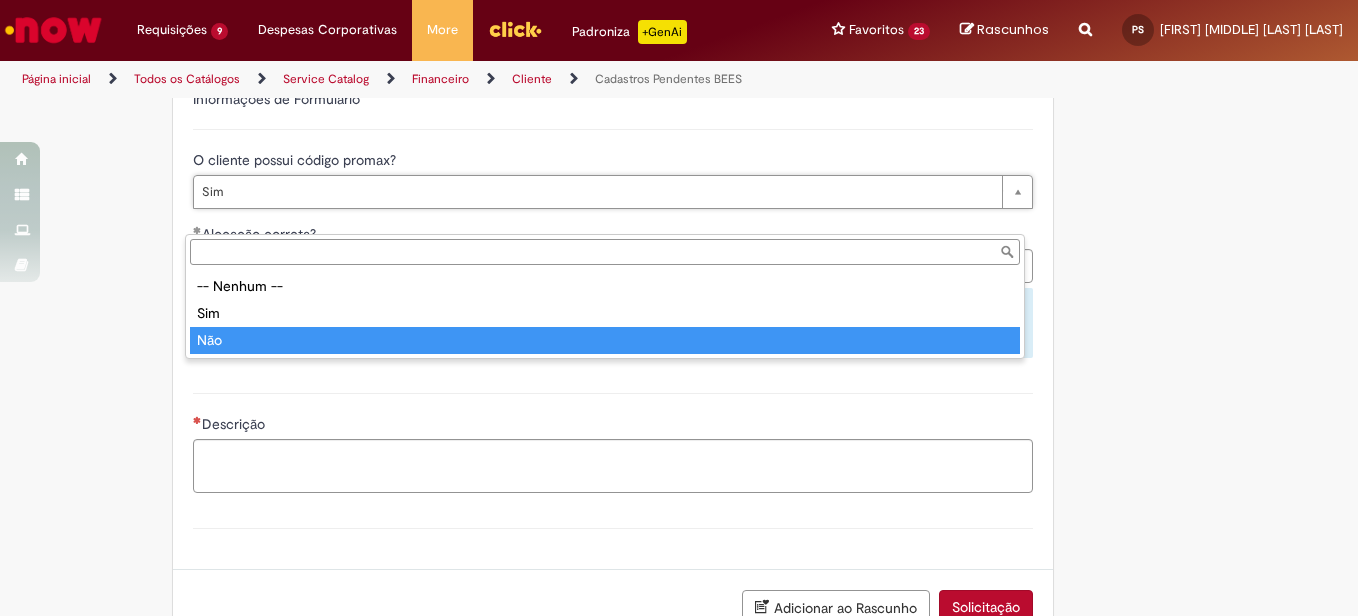 type on "***" 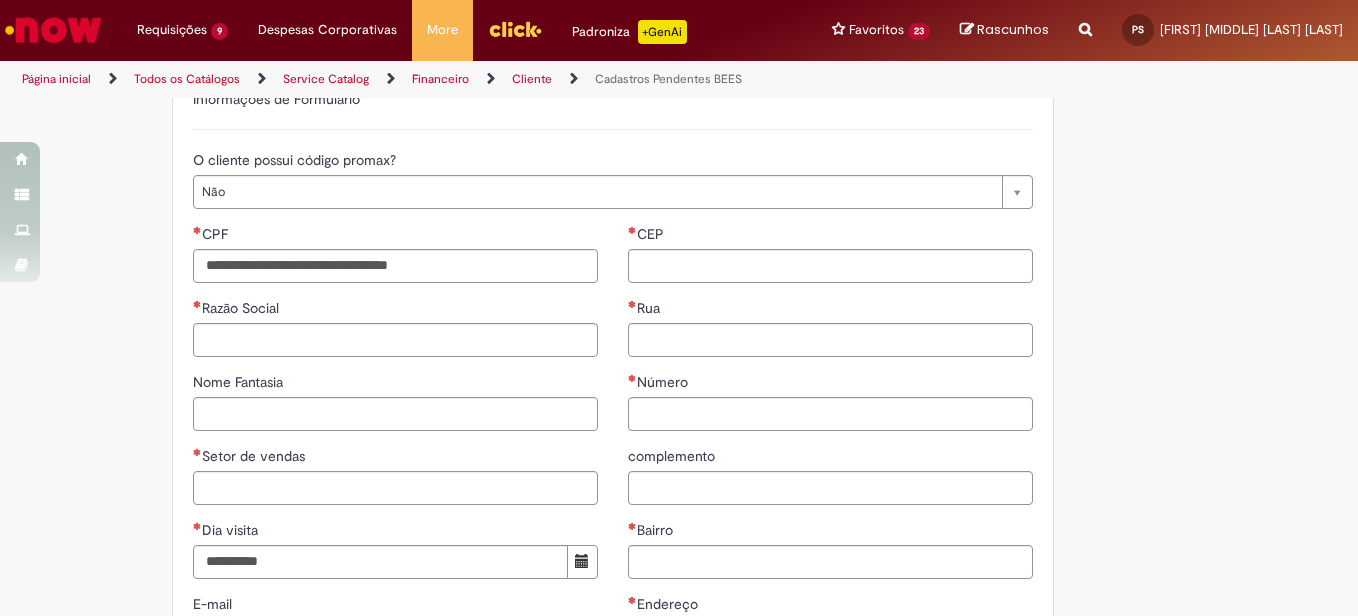 scroll, scrollTop: 0, scrollLeft: 0, axis: both 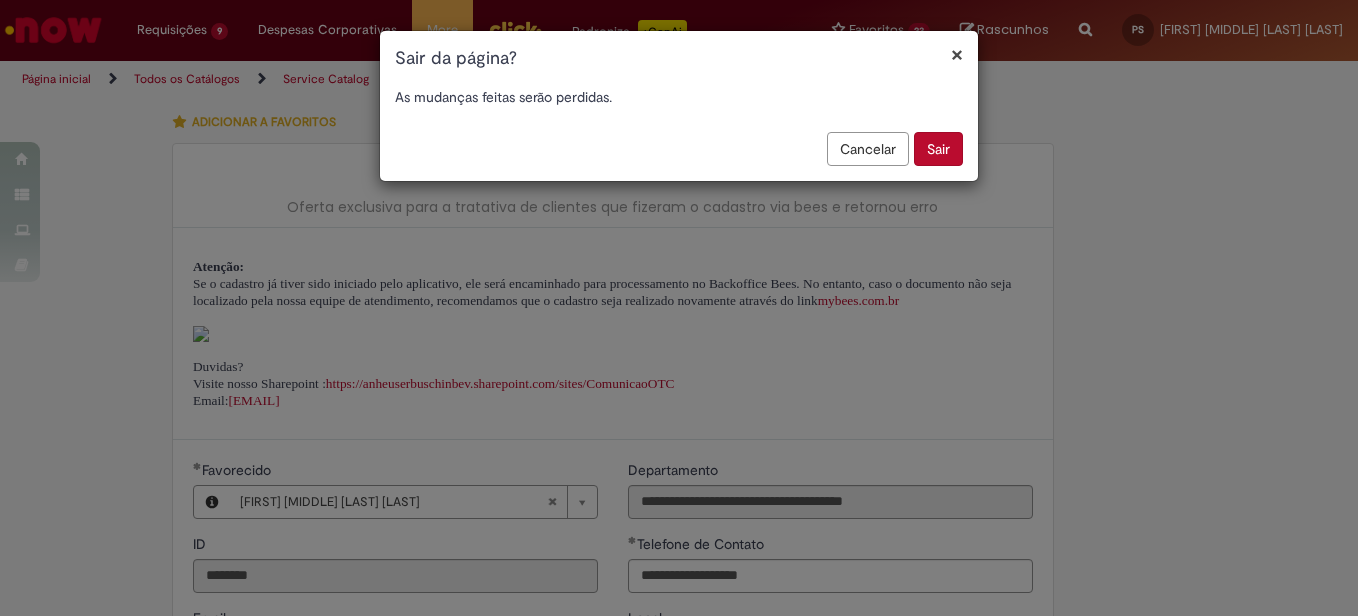 click on "Sair" at bounding box center [938, 149] 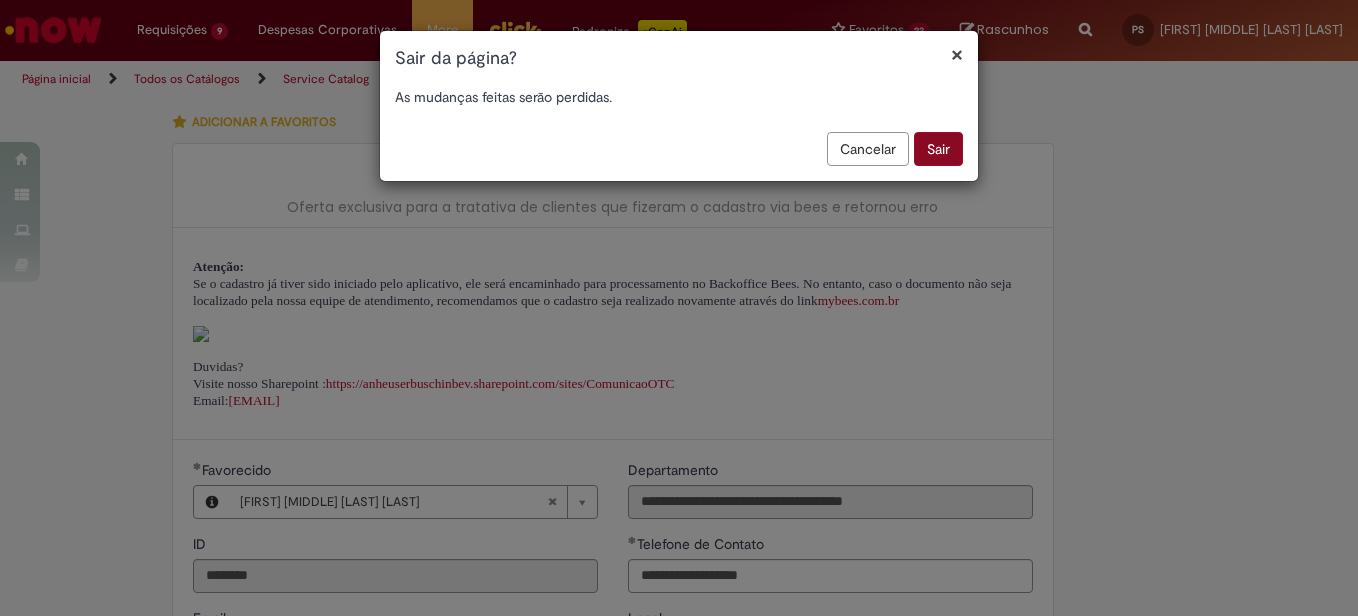 scroll, scrollTop: 515, scrollLeft: 0, axis: vertical 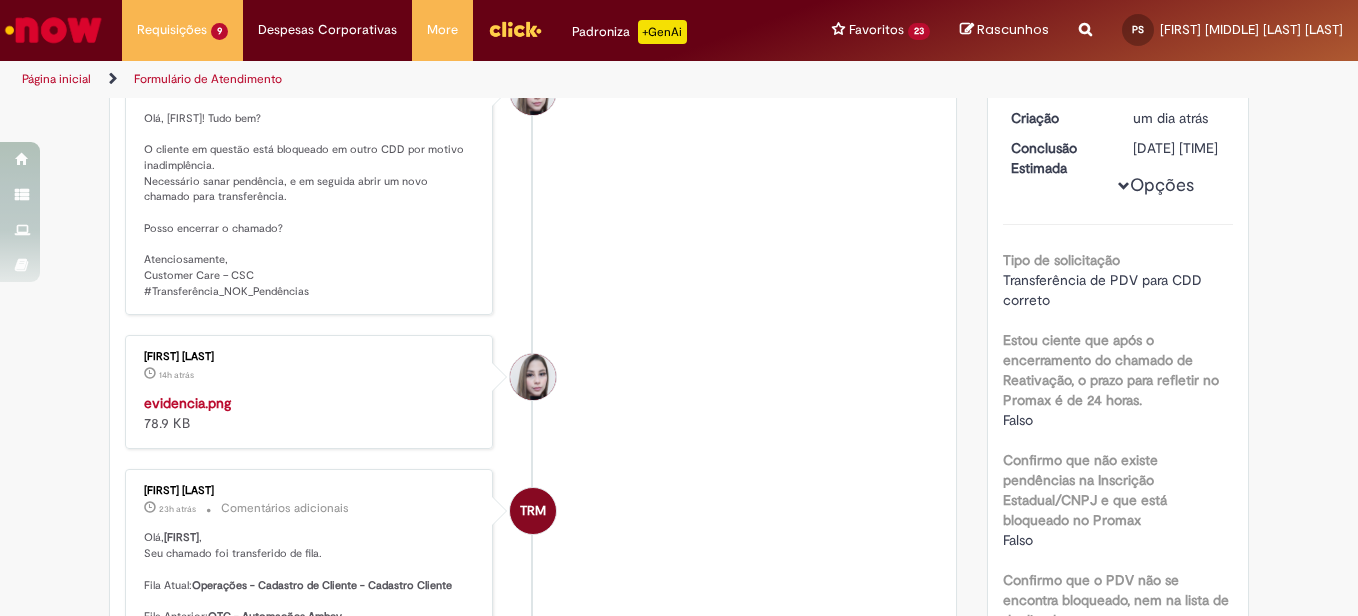 click at bounding box center [310, 393] 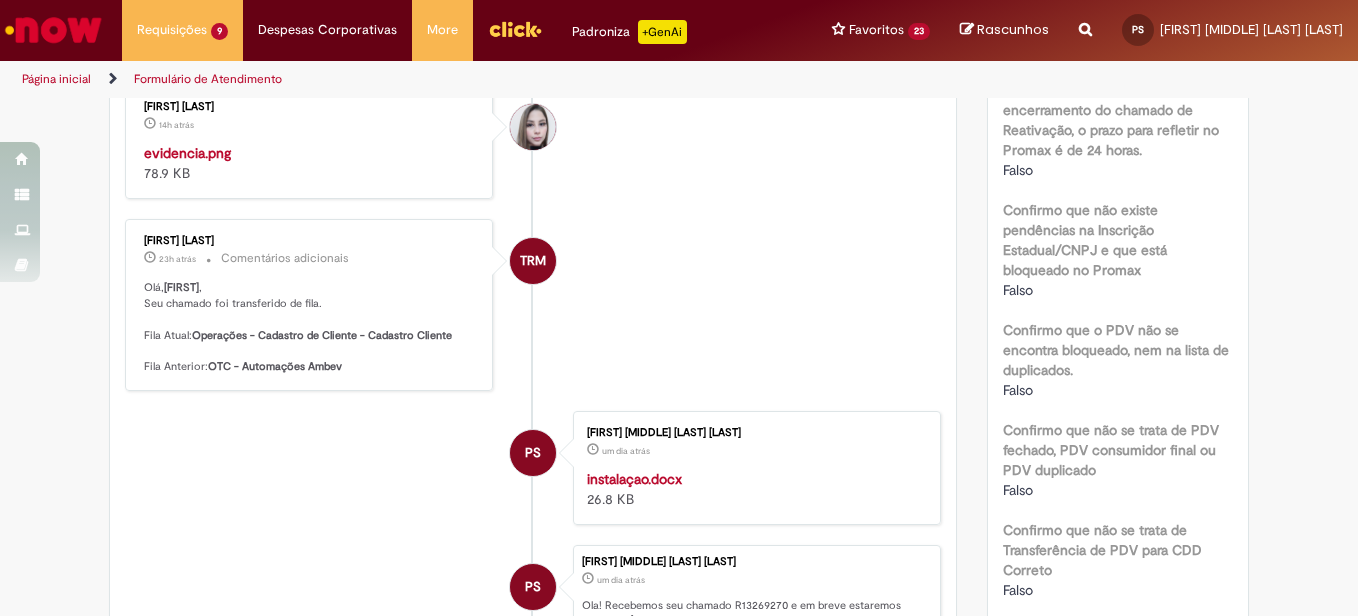 scroll, scrollTop: 822, scrollLeft: 0, axis: vertical 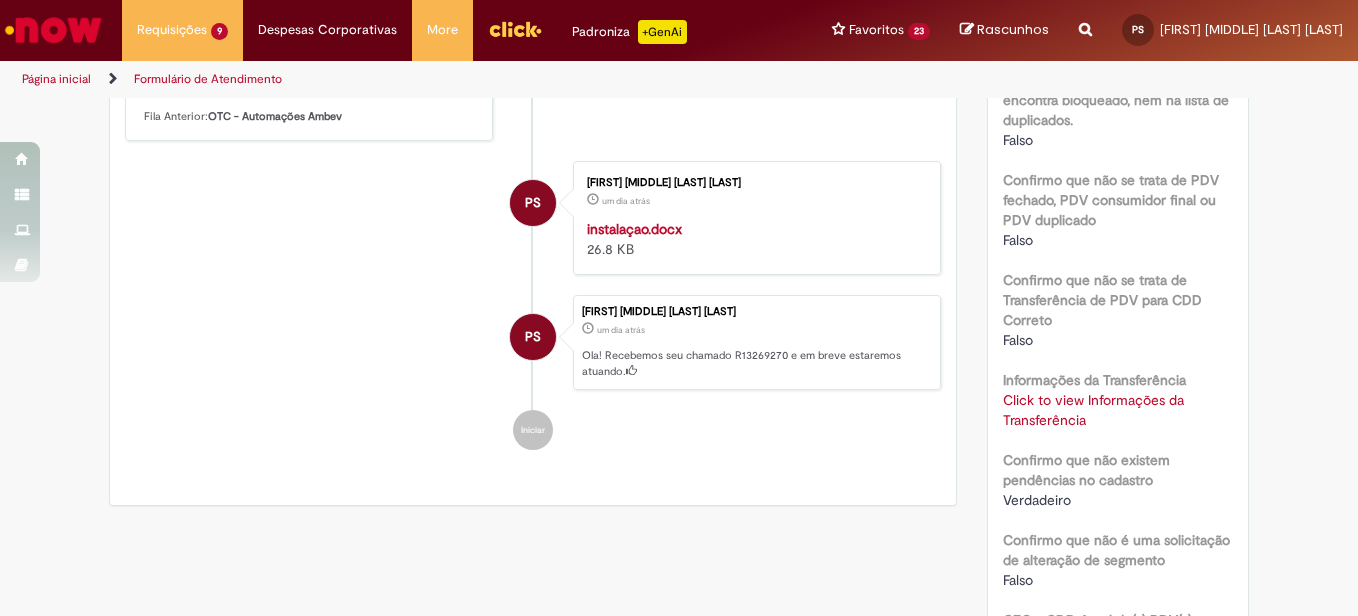 click on "Click to view Informações da Transferência" at bounding box center [1093, 410] 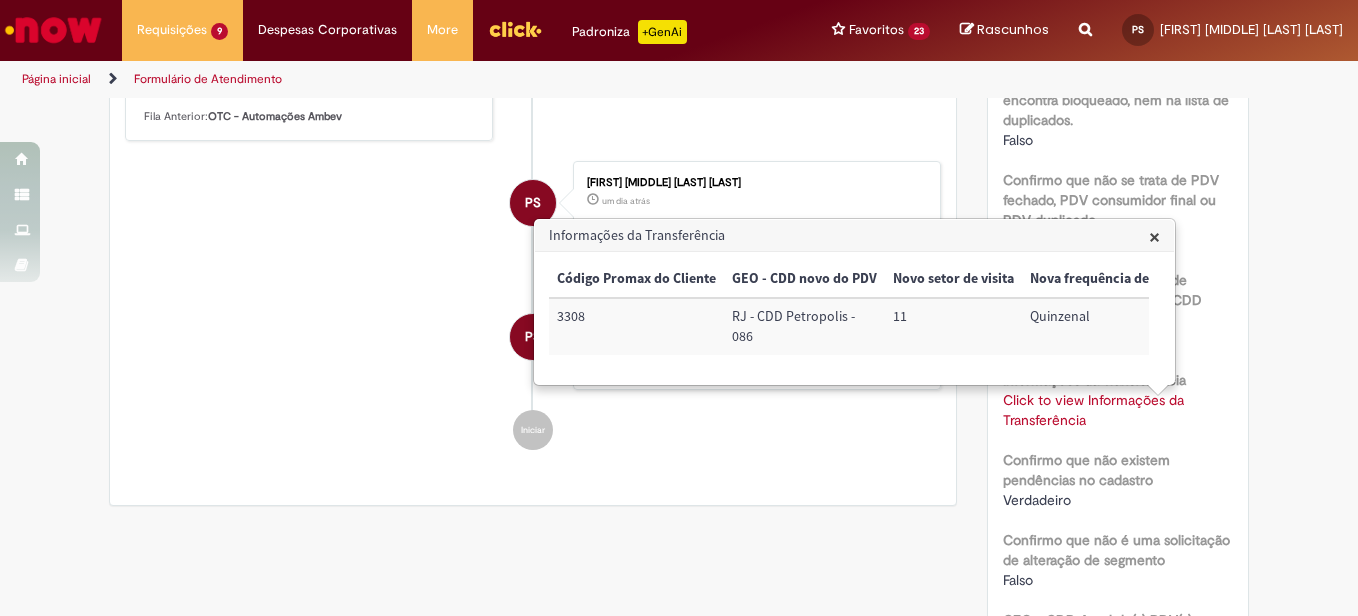 click on "3308" at bounding box center [636, 326] 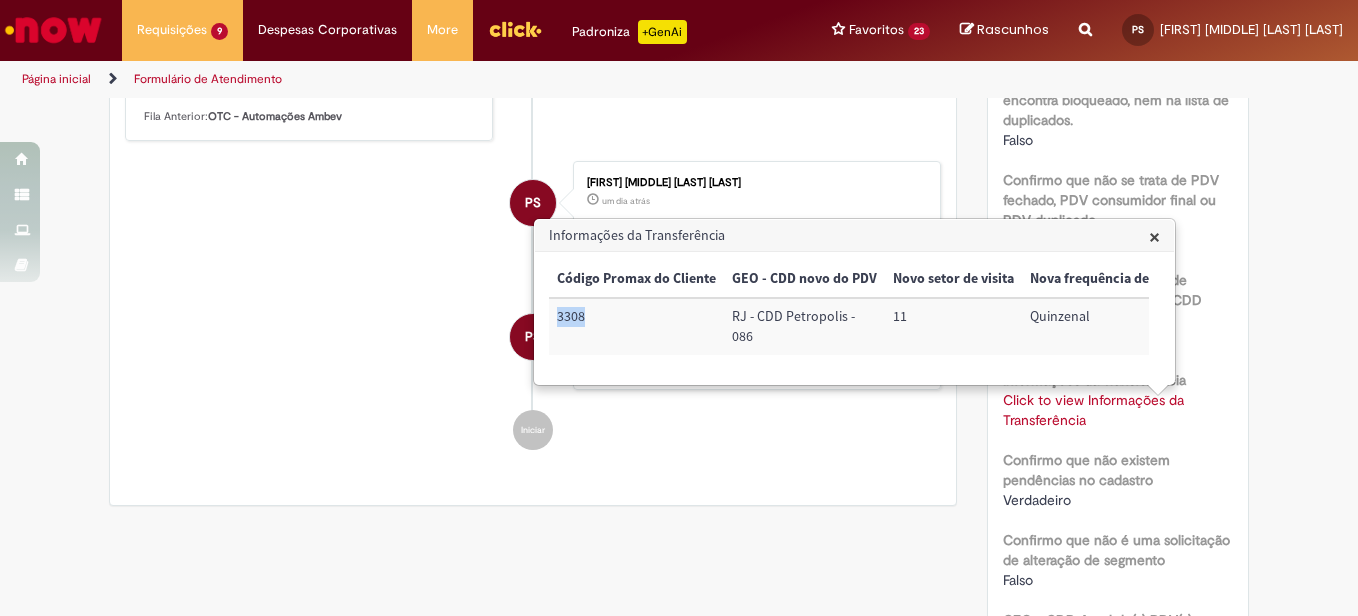 click on "3308" at bounding box center [636, 326] 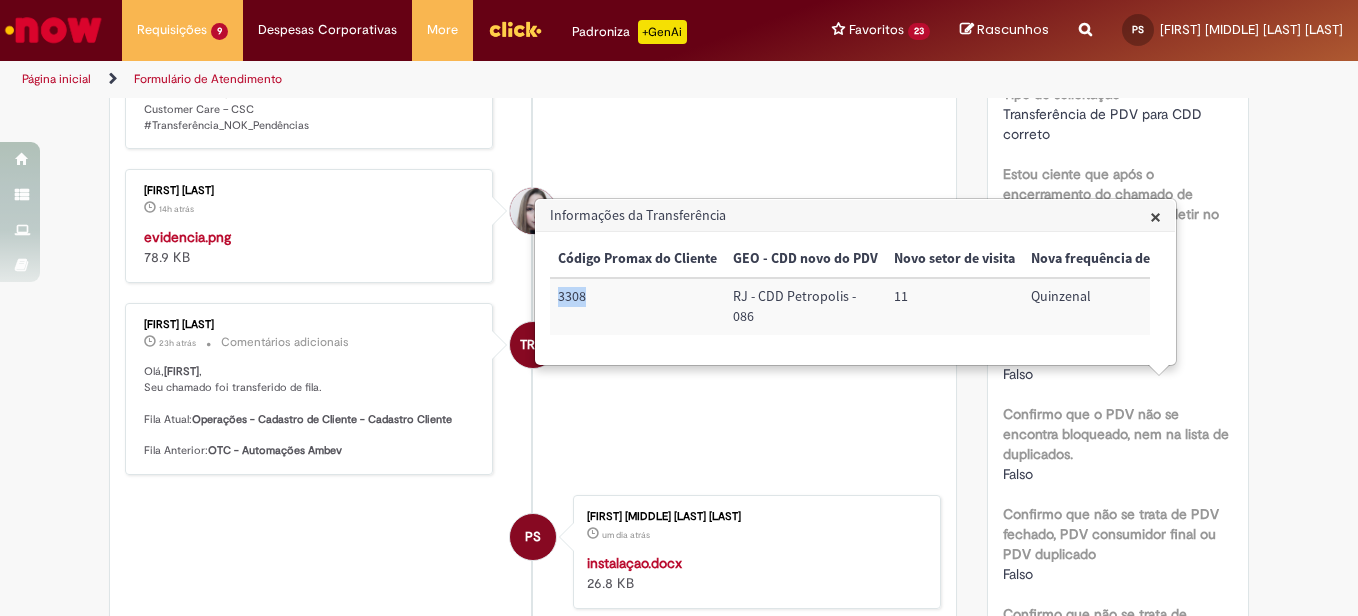 scroll, scrollTop: 322, scrollLeft: 0, axis: vertical 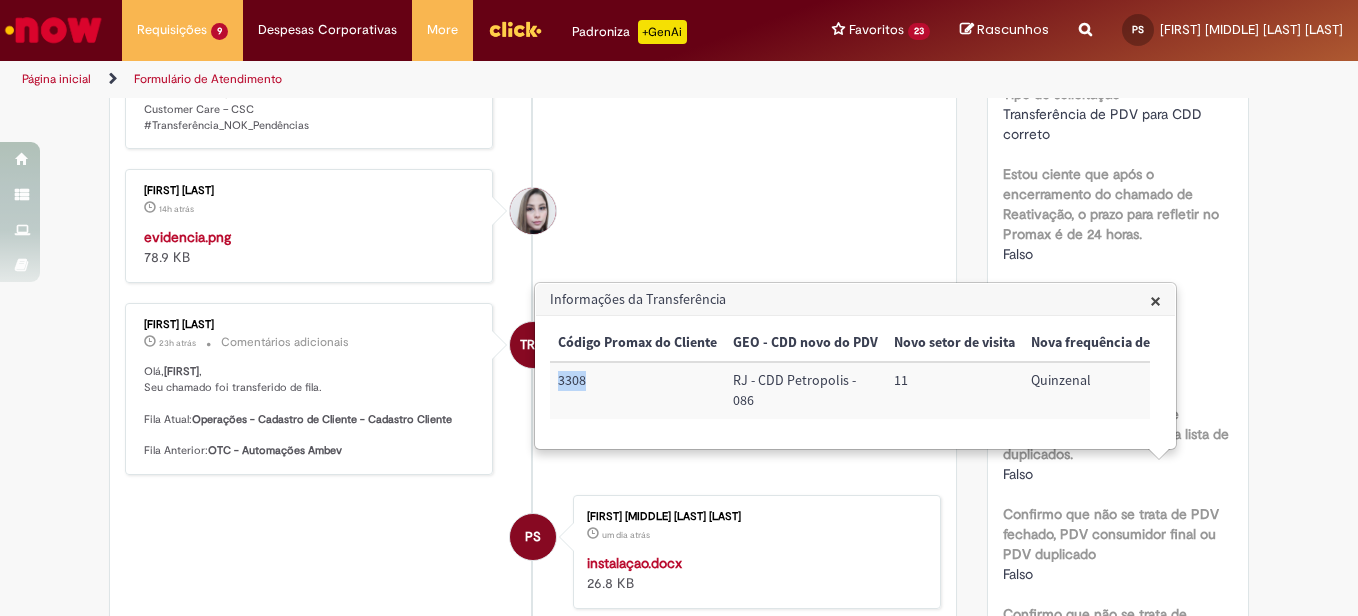 copy on "[FIRST] [LAST]" 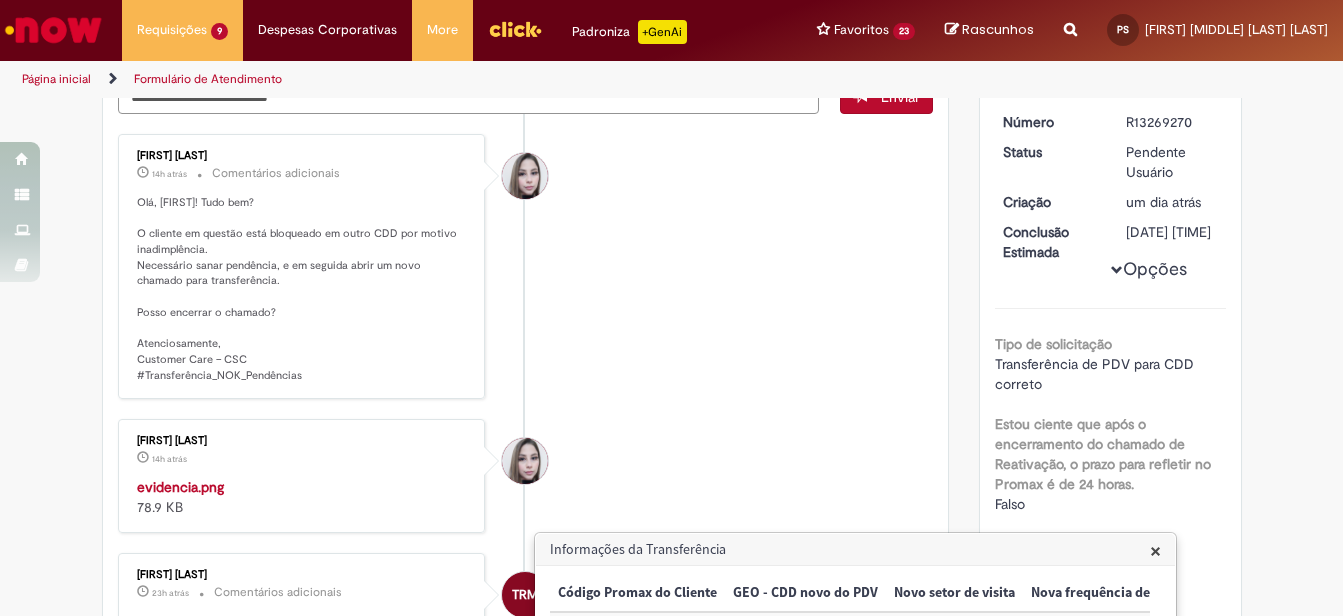 scroll, scrollTop: 0, scrollLeft: 0, axis: both 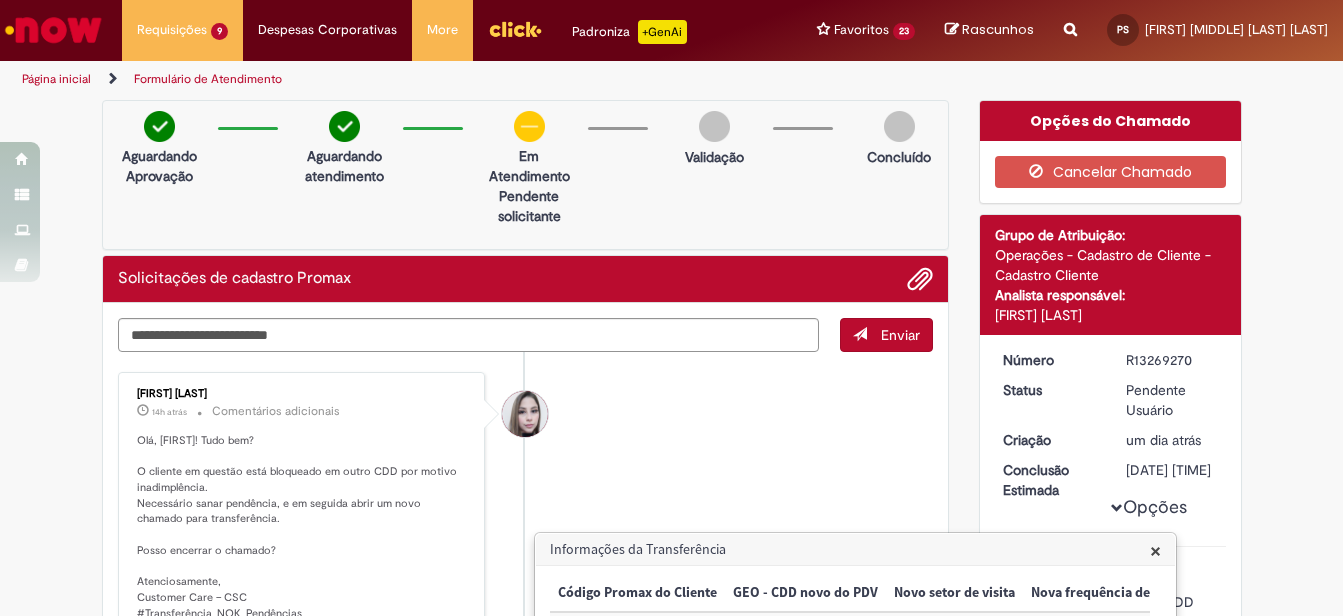 click on "R13269270" at bounding box center [1172, 360] 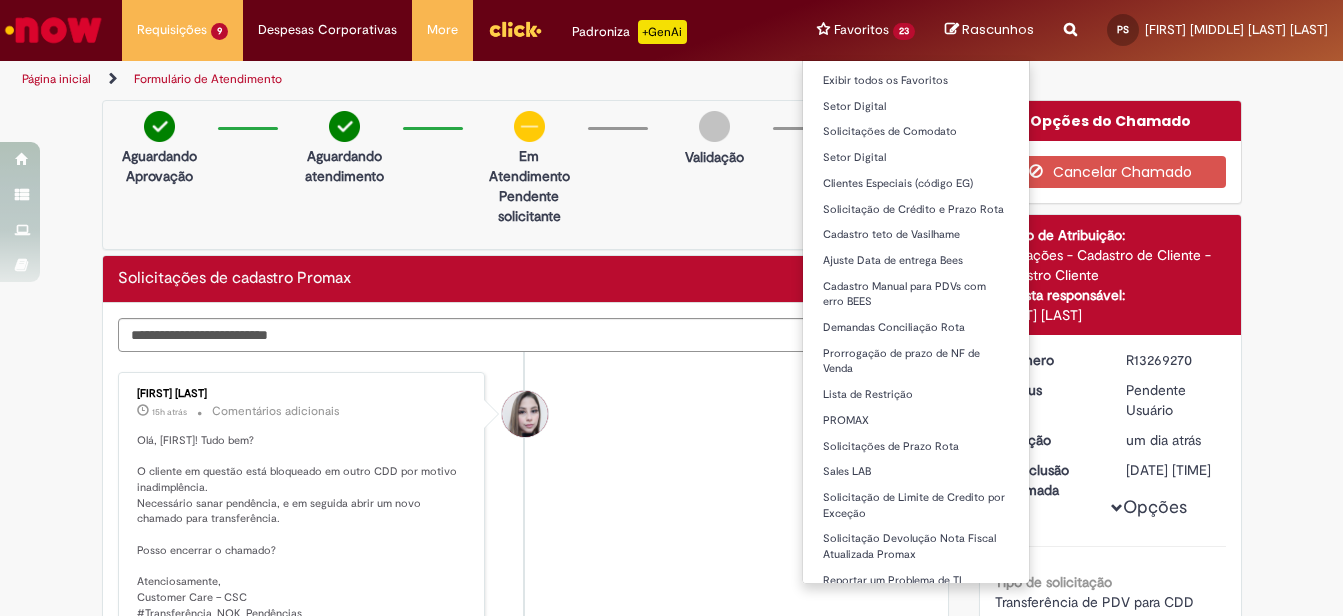 scroll, scrollTop: 183, scrollLeft: 0, axis: vertical 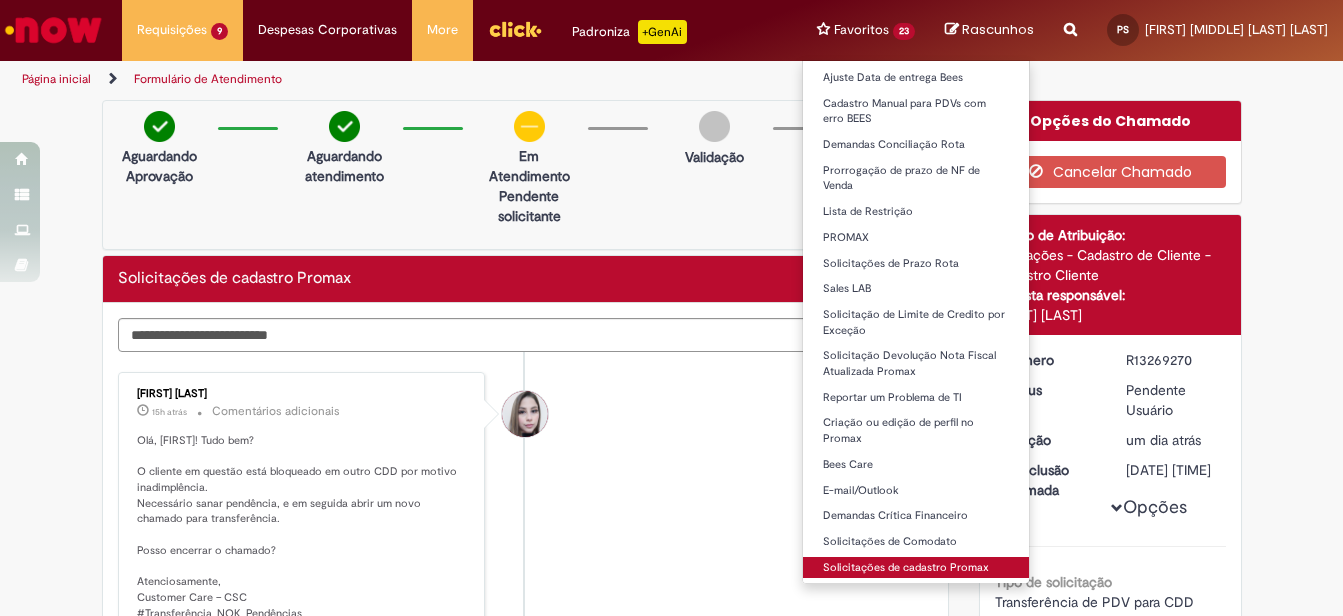 click on "Solicitações de cadastro Promax" at bounding box center [916, 568] 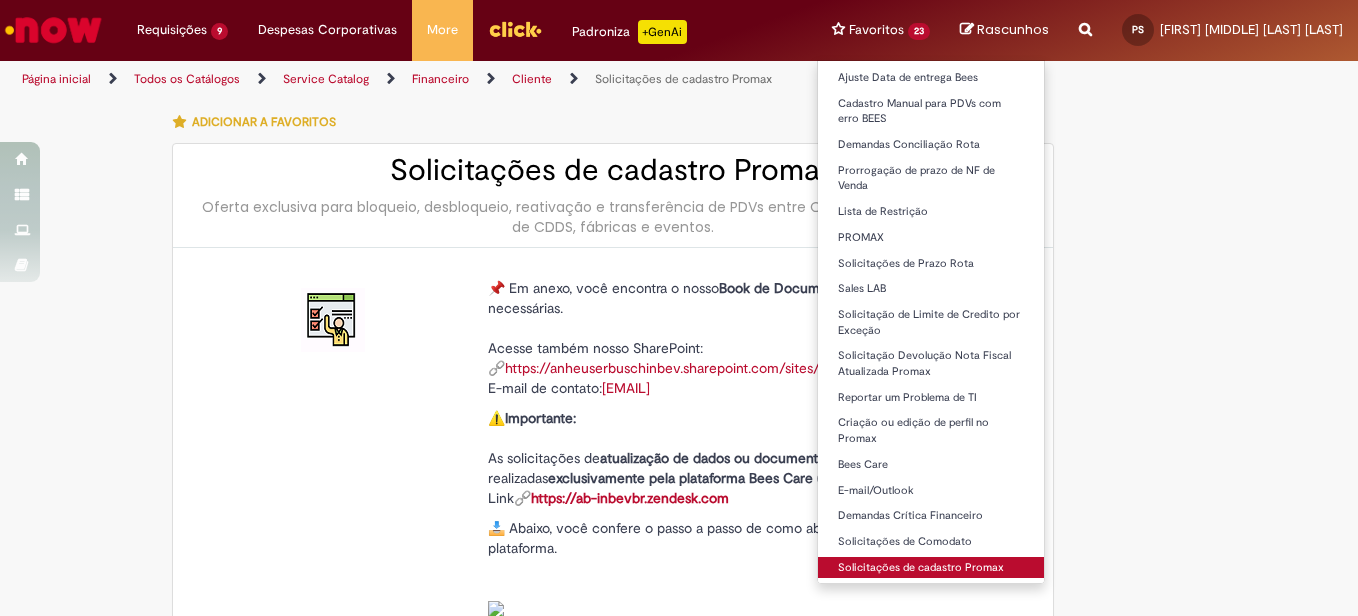 type on "********" 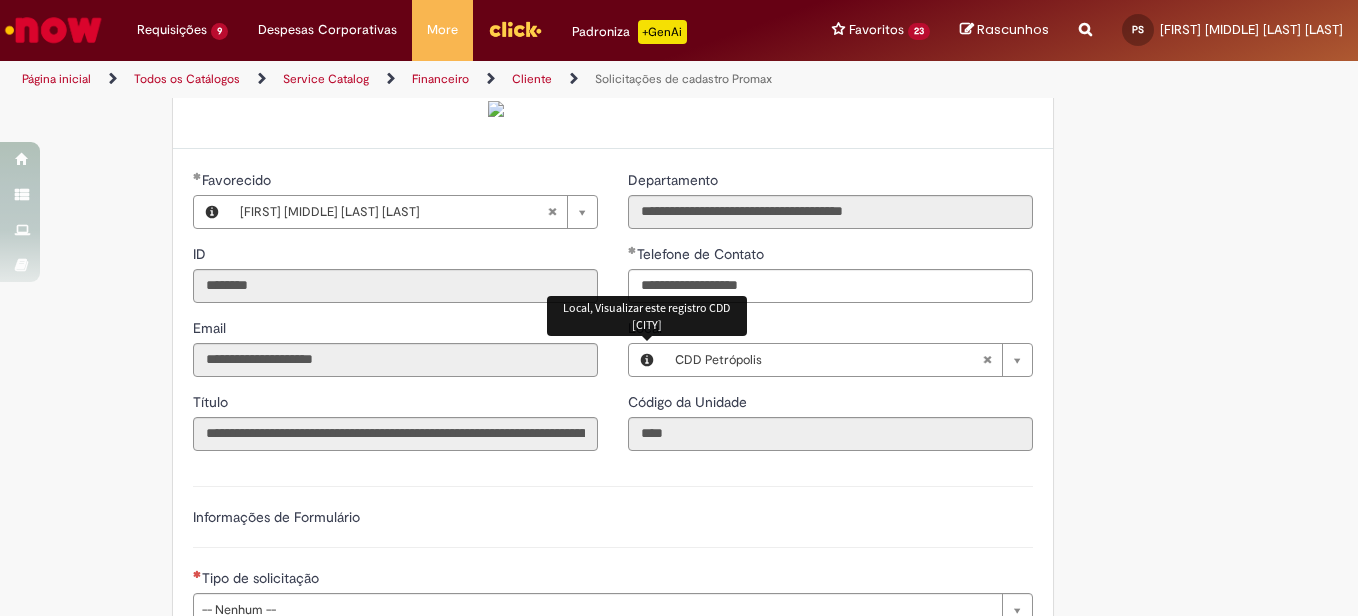 scroll, scrollTop: 750, scrollLeft: 0, axis: vertical 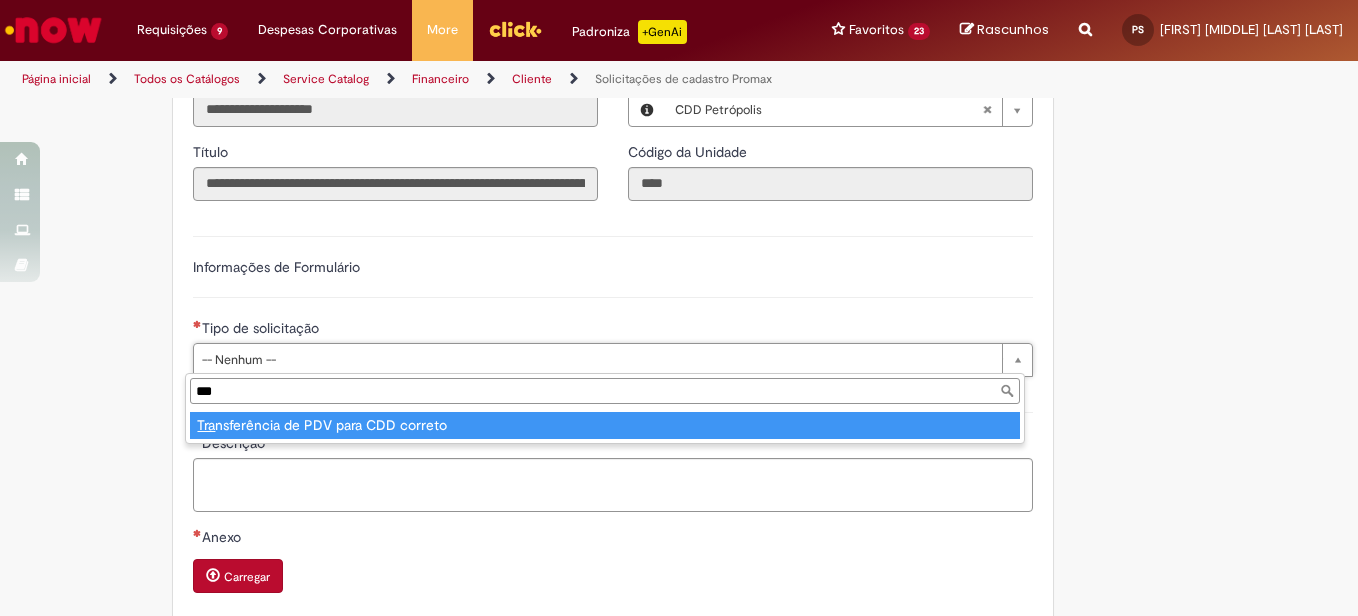 type on "***" 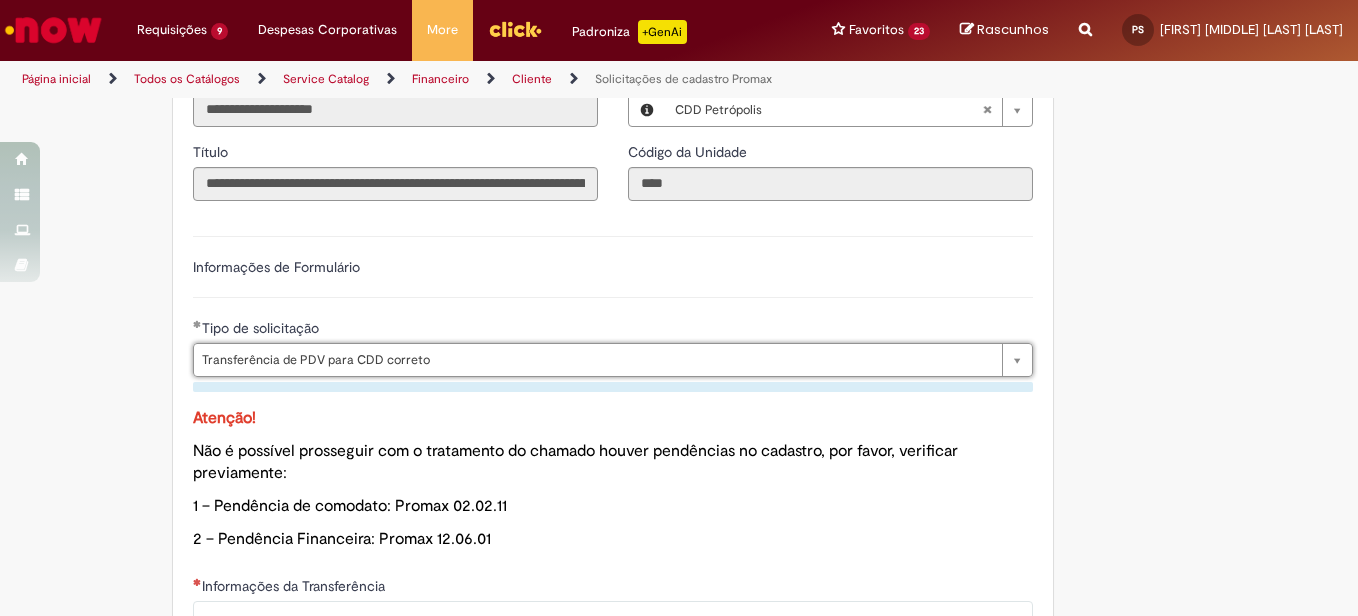 scroll, scrollTop: 917, scrollLeft: 0, axis: vertical 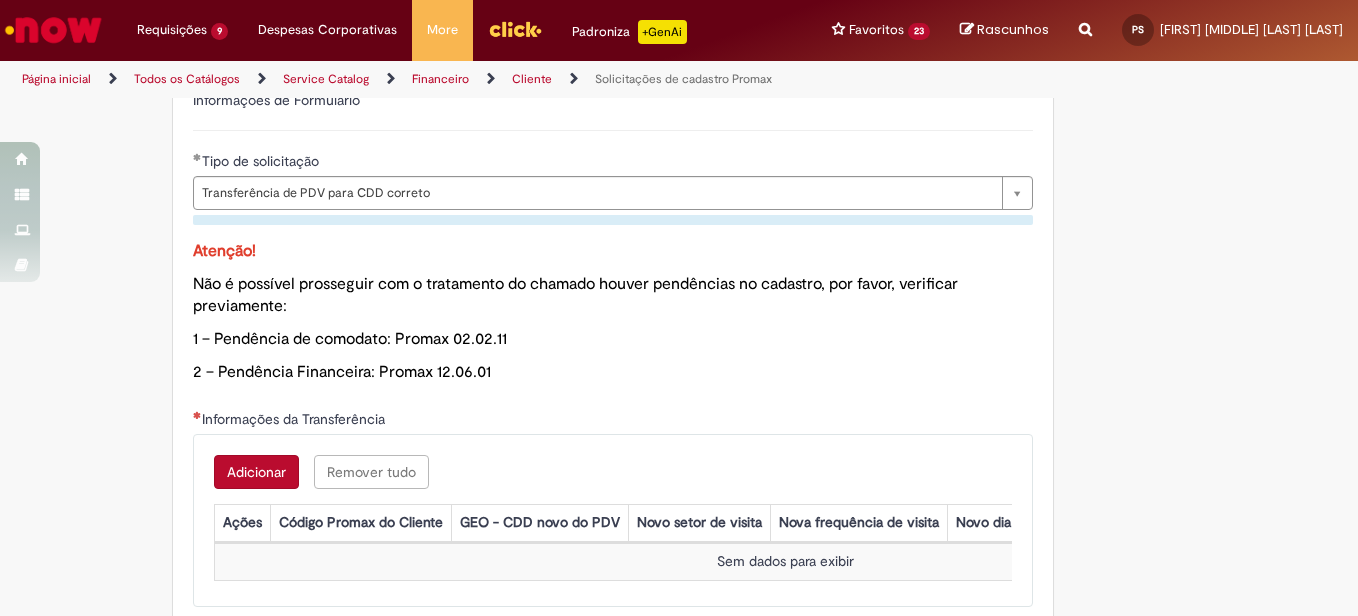 click on "Adicionar" at bounding box center [256, 472] 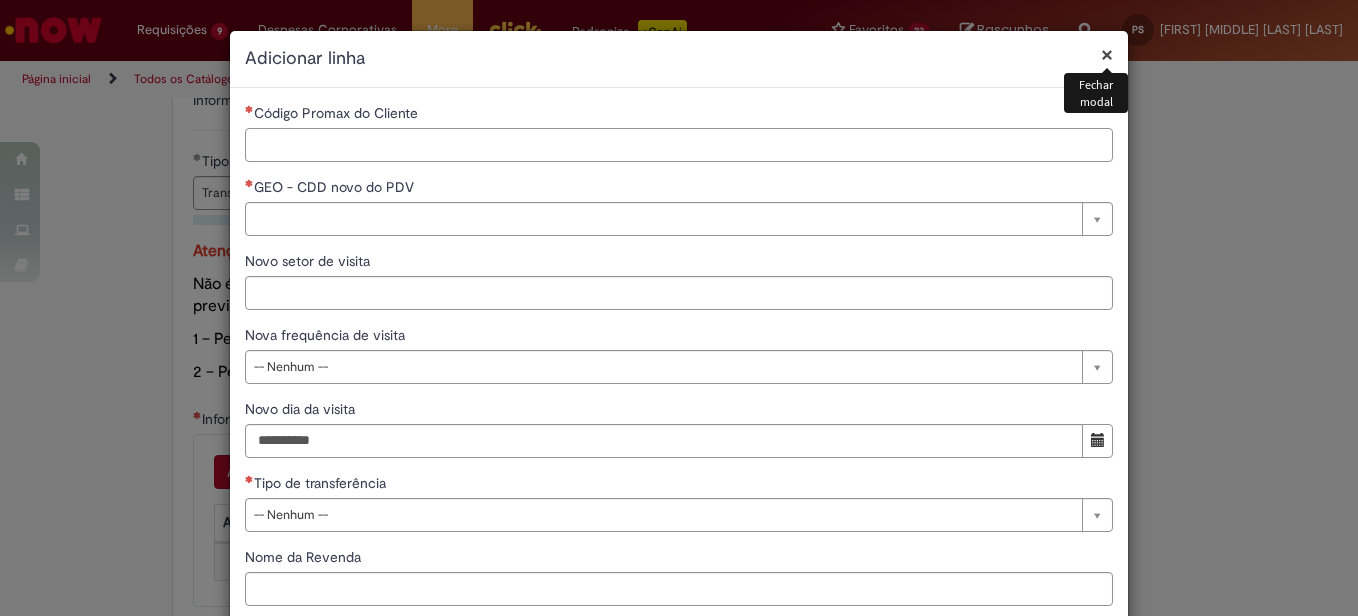 click on "Código Promax do Cliente" at bounding box center [679, 145] 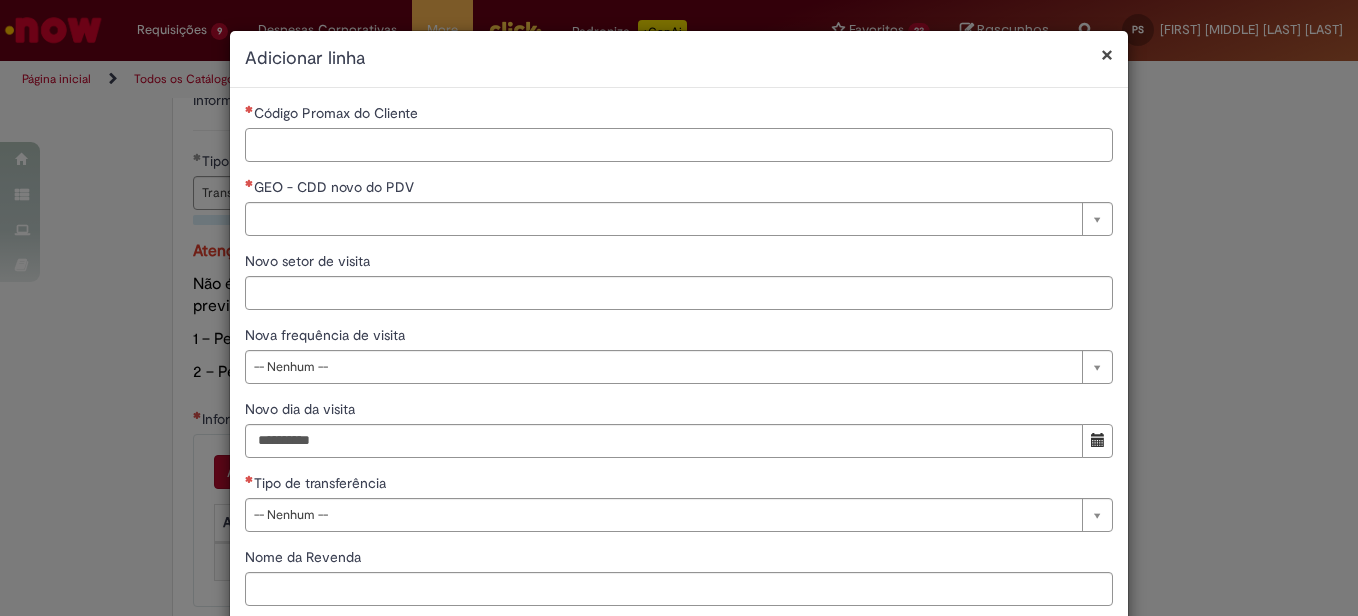 type on "*" 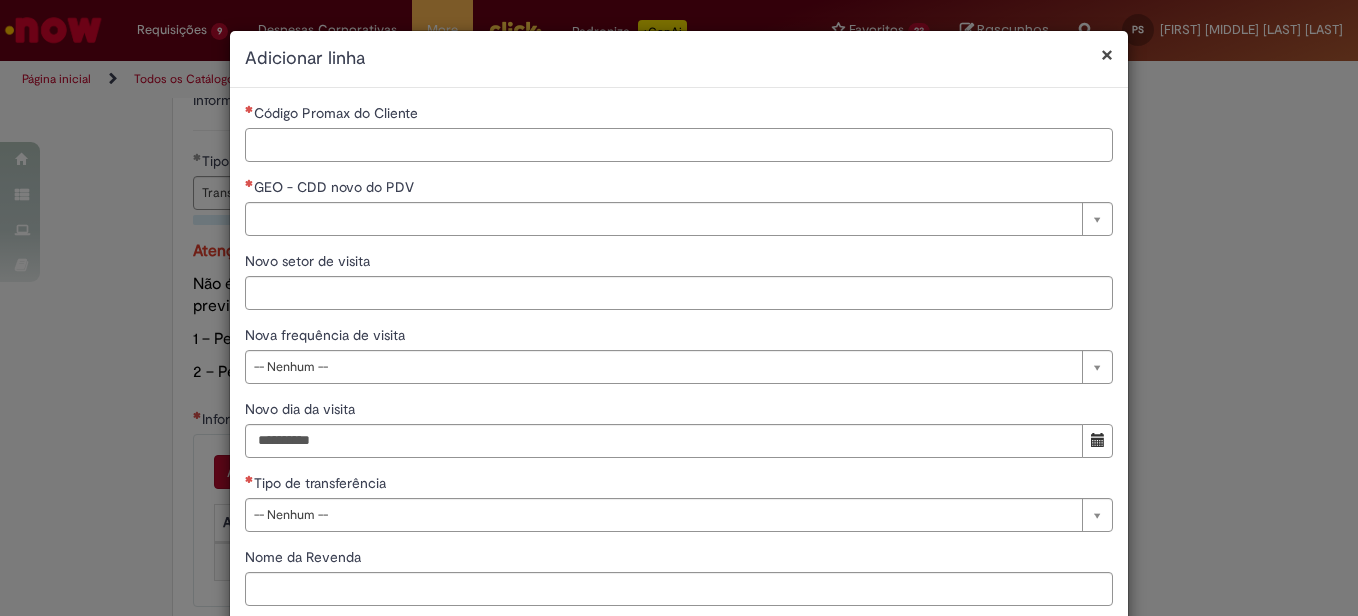 paste on "*****" 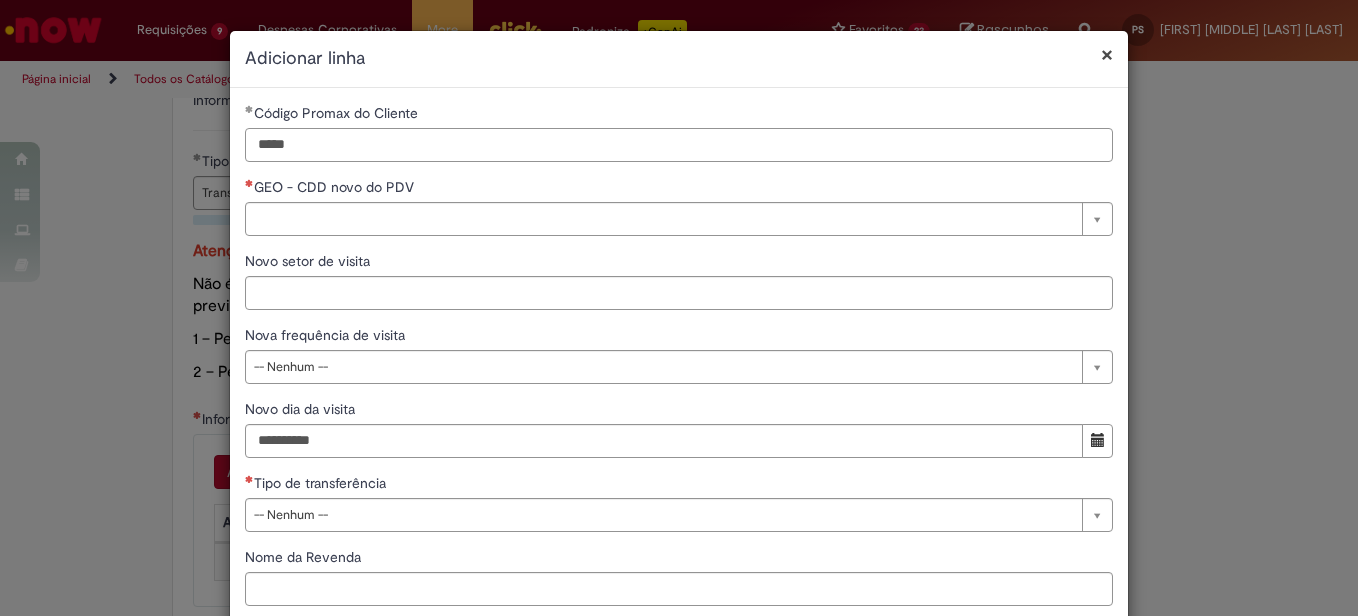 type on "*****" 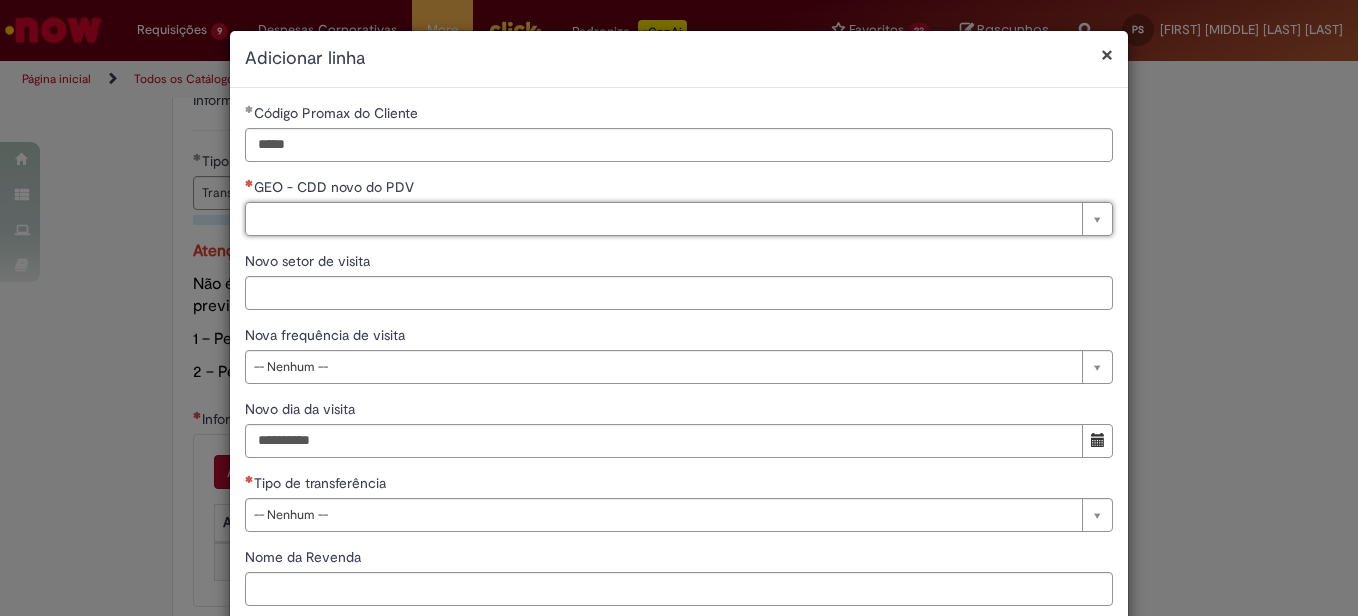 drag, startPoint x: 399, startPoint y: 245, endPoint x: 377, endPoint y: 224, distance: 30.413813 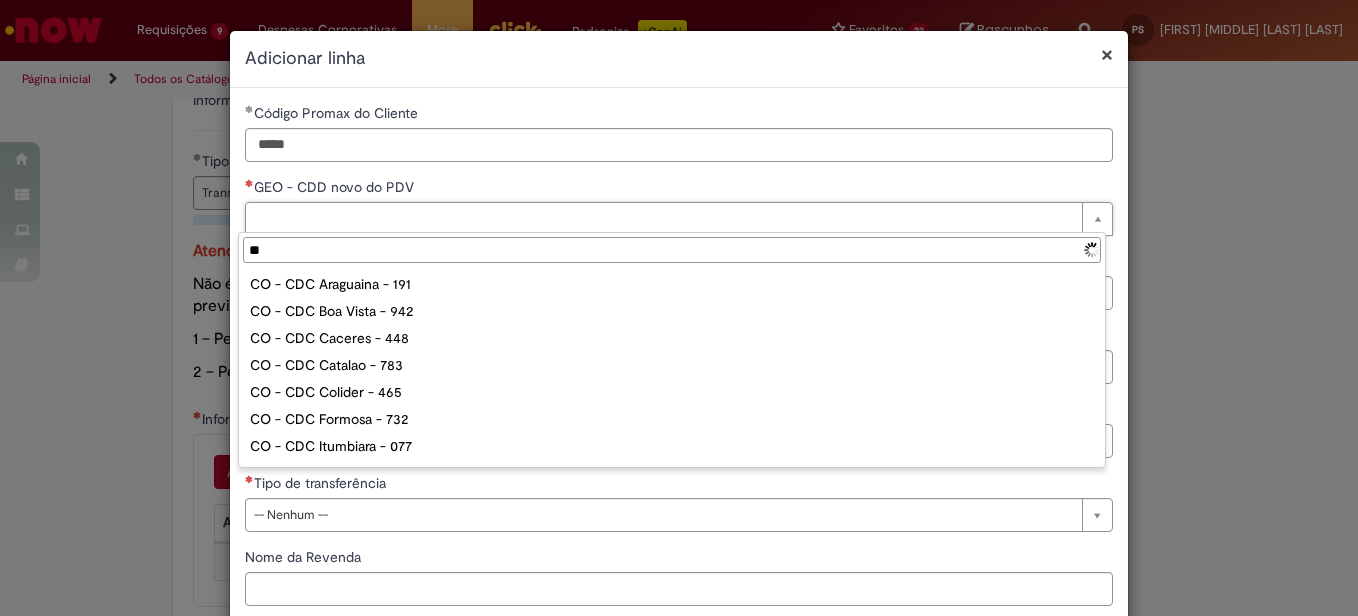 type on "***" 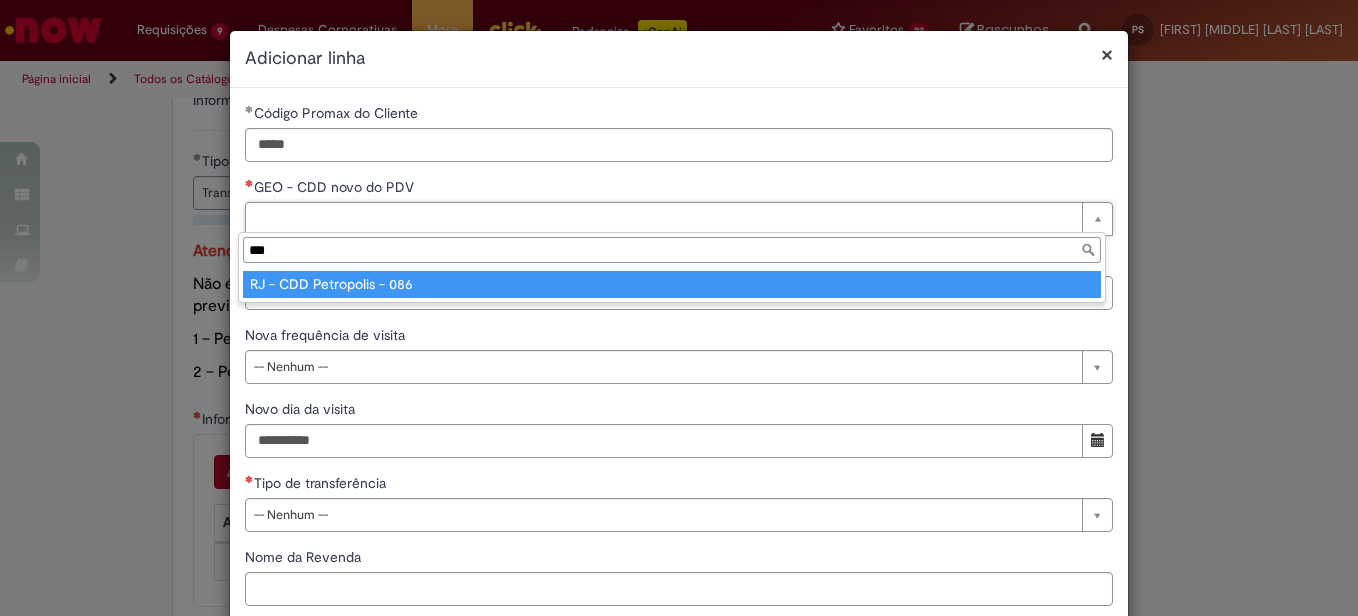 type on "**********" 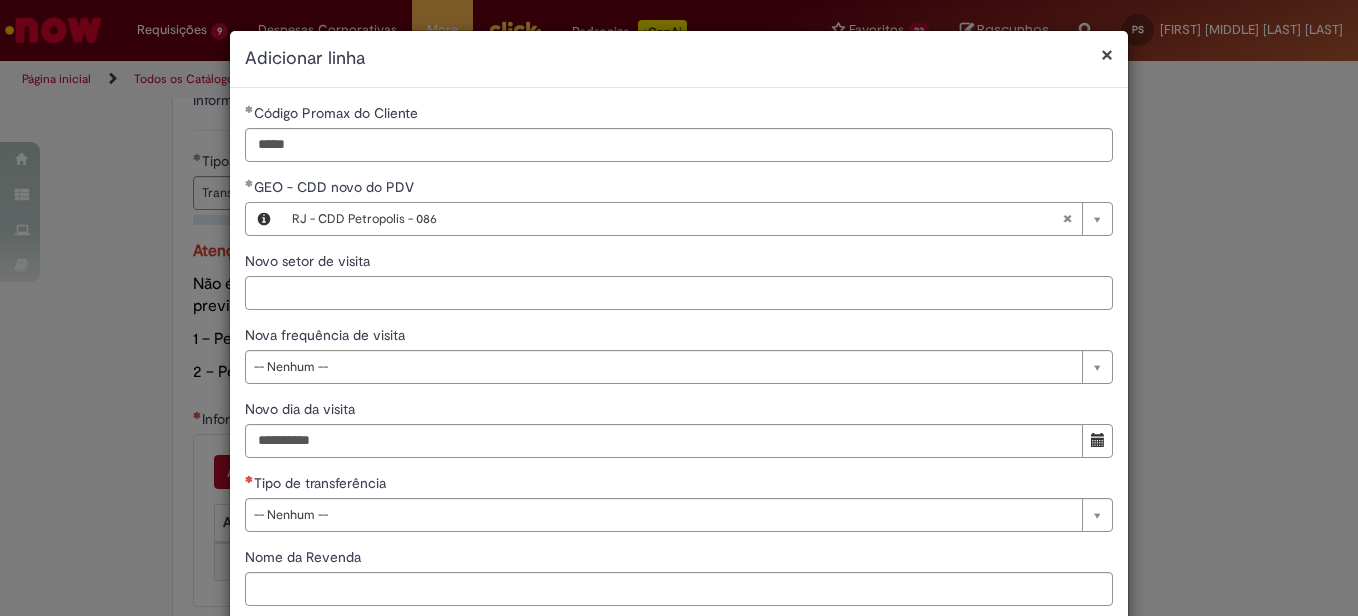 click on "Novo setor de visita" at bounding box center (679, 293) 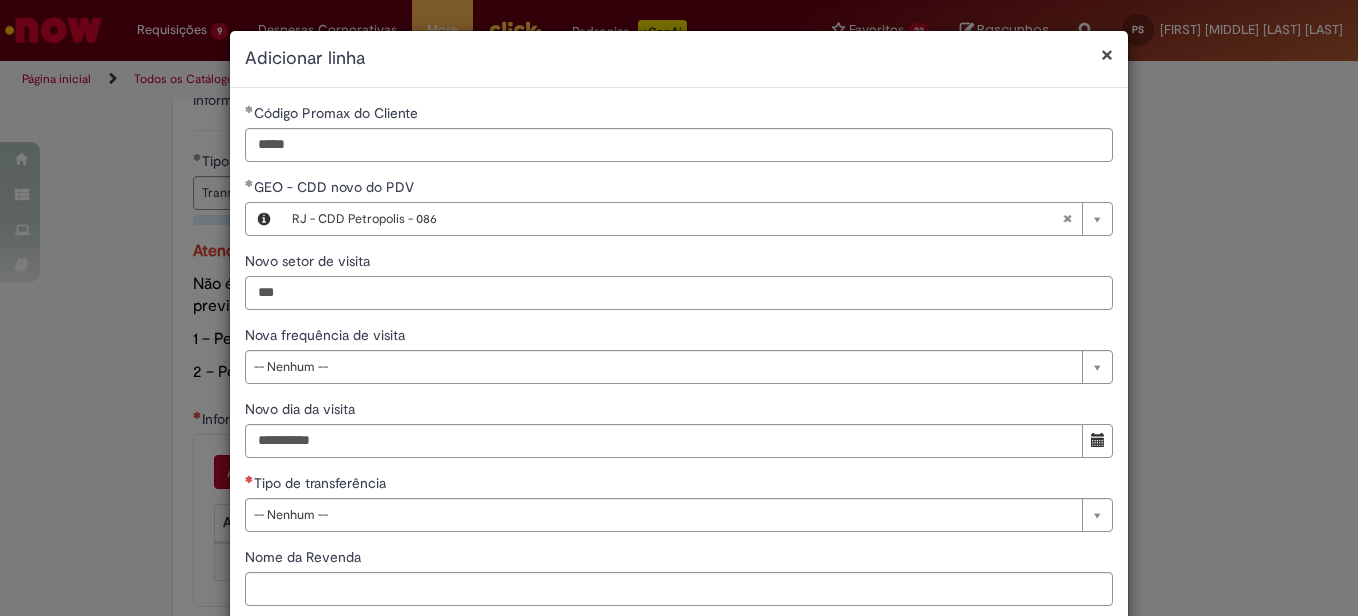 type on "***" 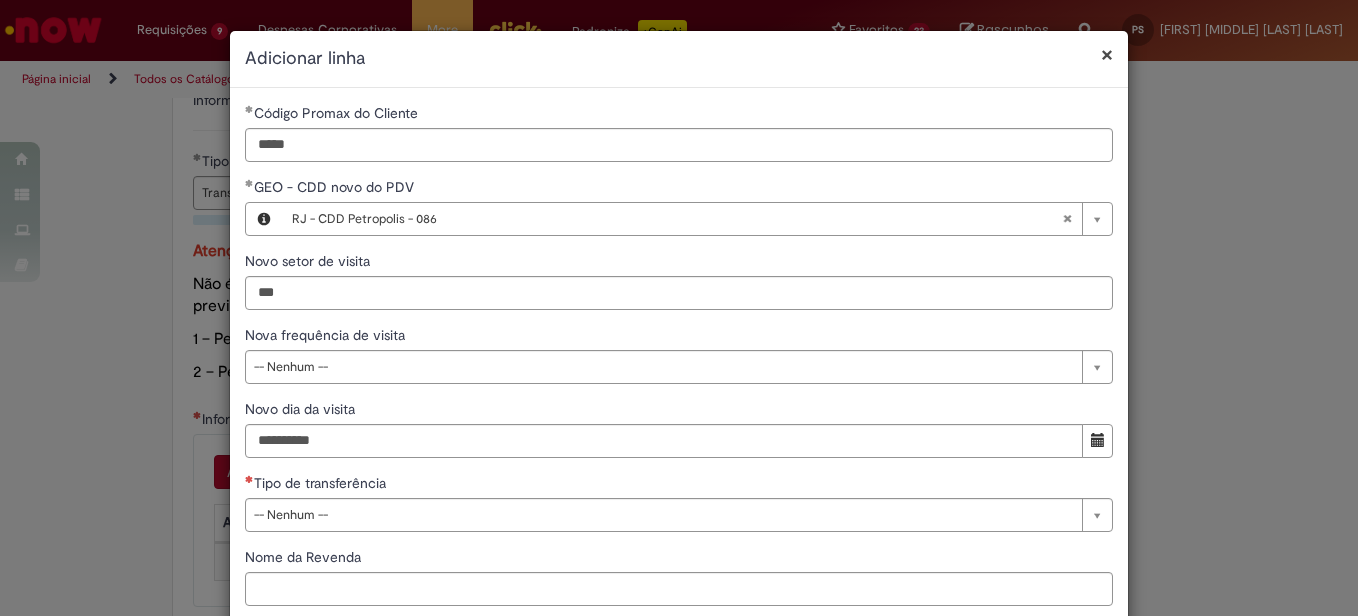 click on "**********" at bounding box center (679, 362) 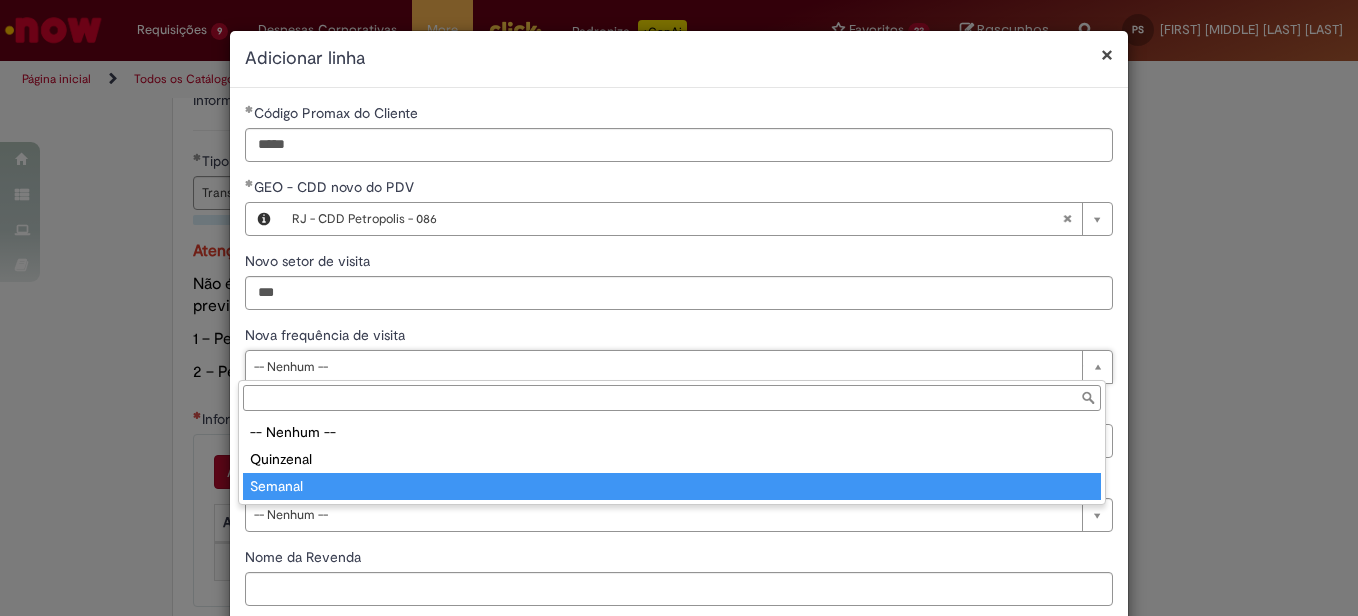 type on "*******" 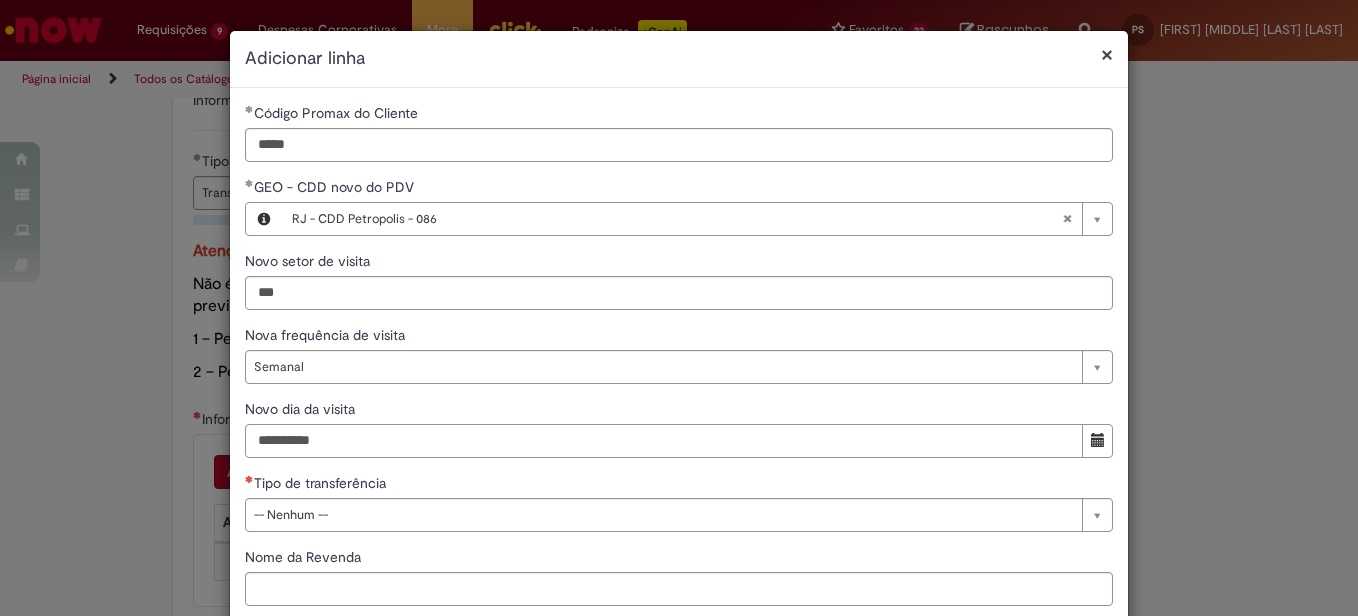 click on "Novo dia da visita" at bounding box center [664, 441] 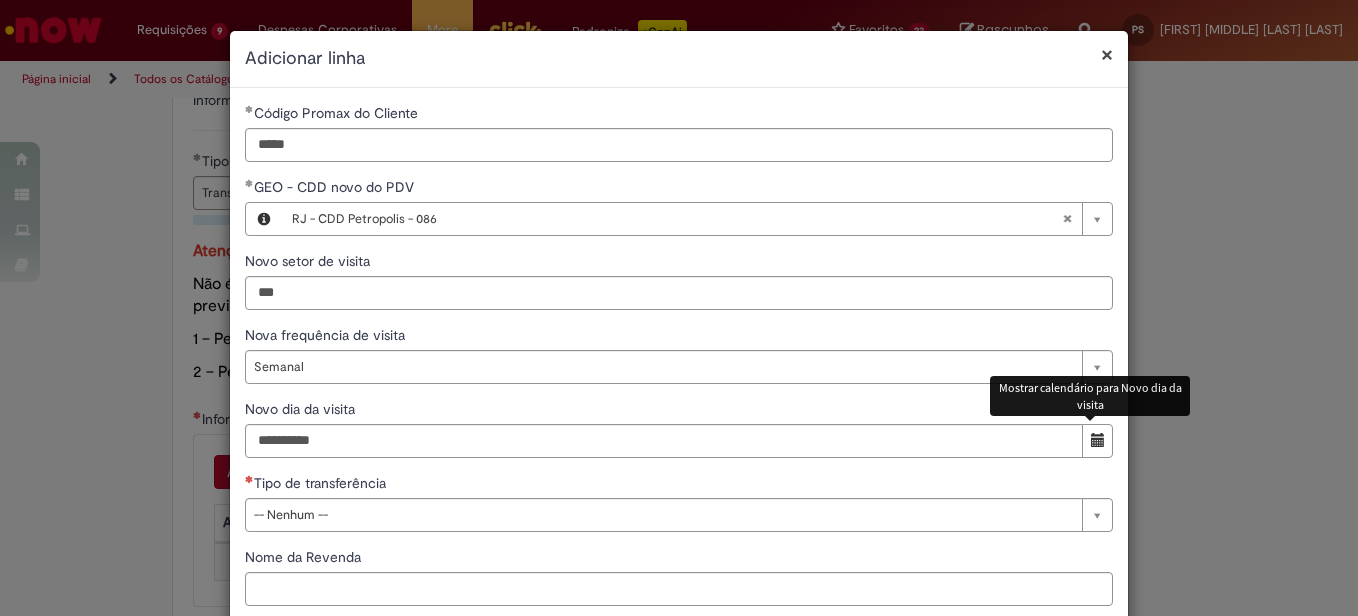 click at bounding box center (1098, 440) 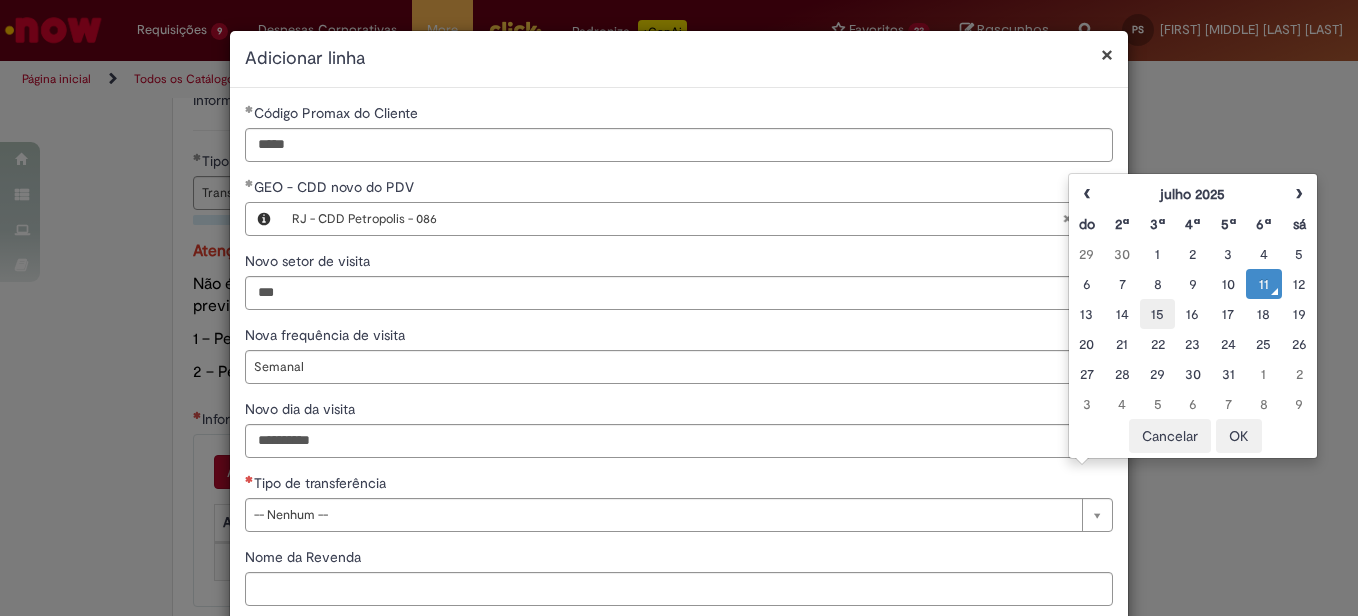 click on "15" at bounding box center [1157, 314] 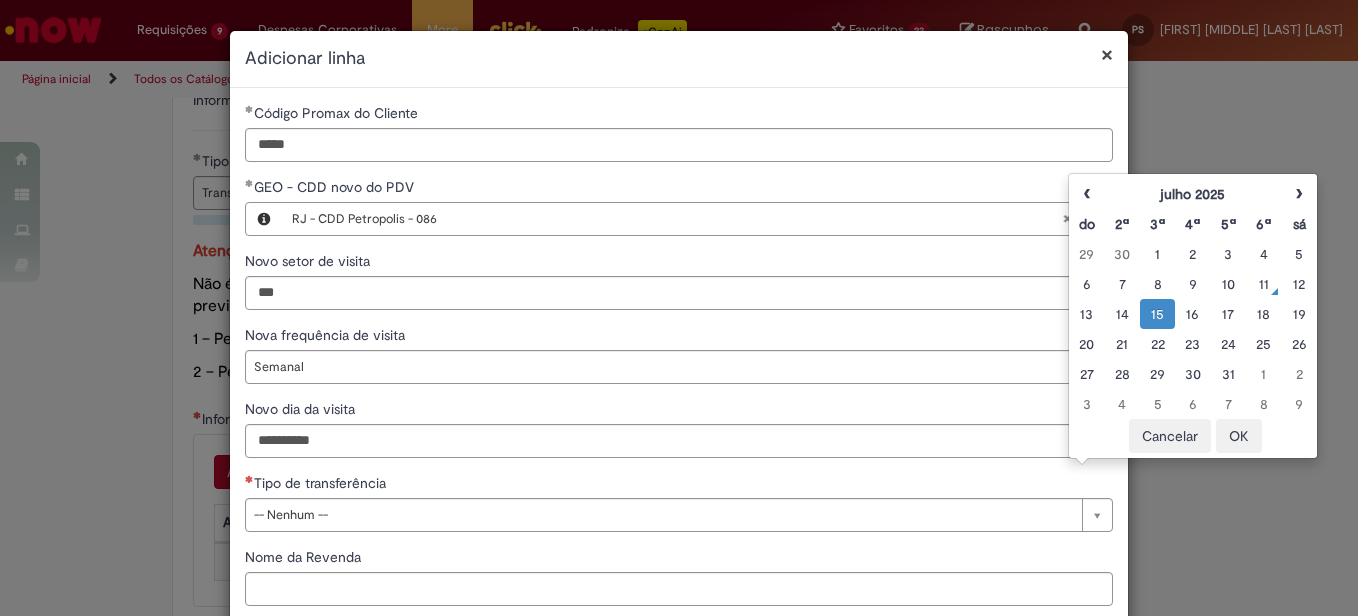 click on "OK" at bounding box center (1239, 436) 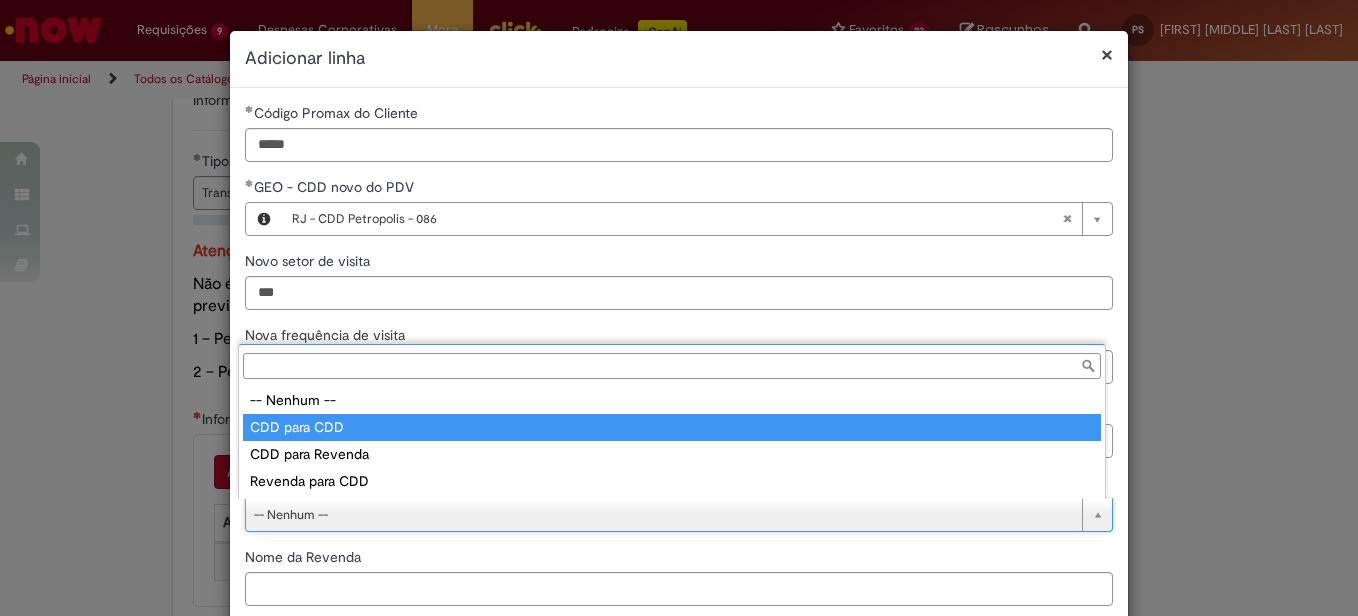 type on "**********" 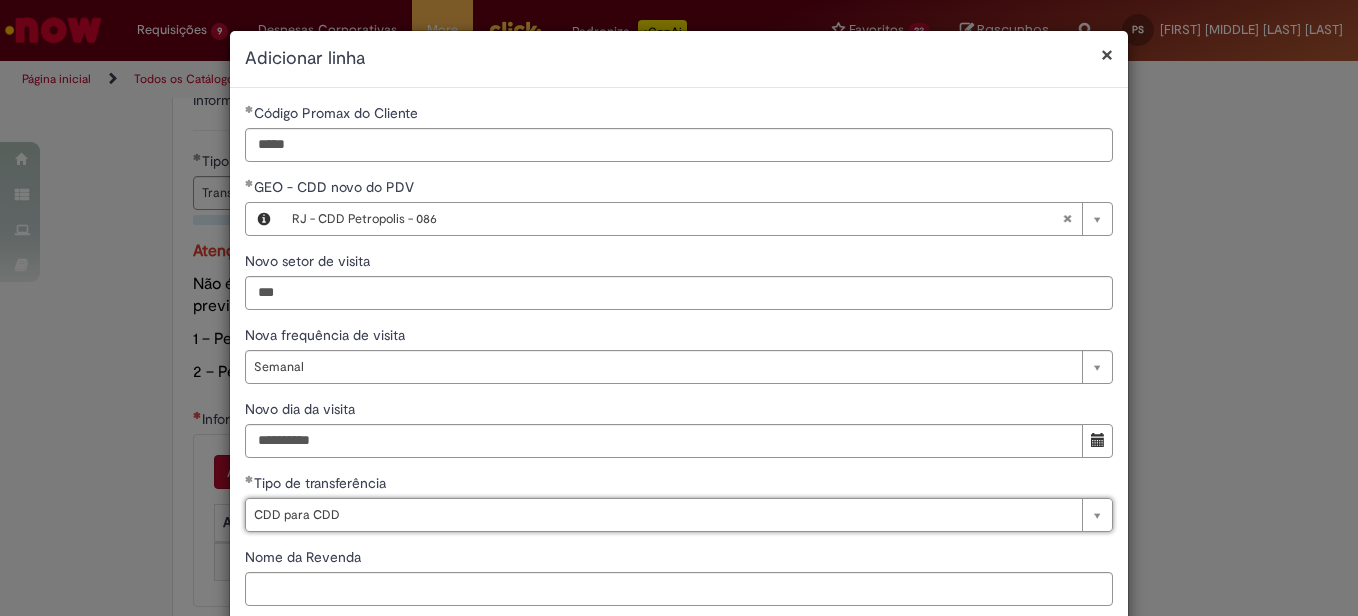 scroll, scrollTop: 116, scrollLeft: 0, axis: vertical 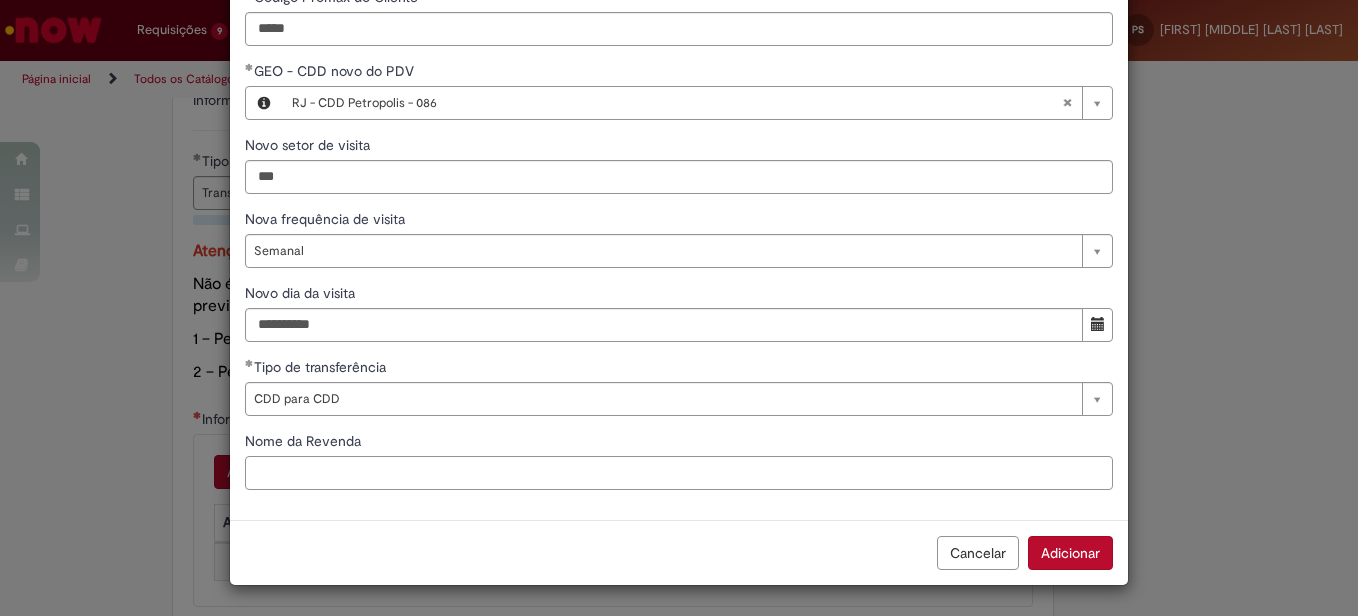 click on "Nome da Revenda" at bounding box center [679, 473] 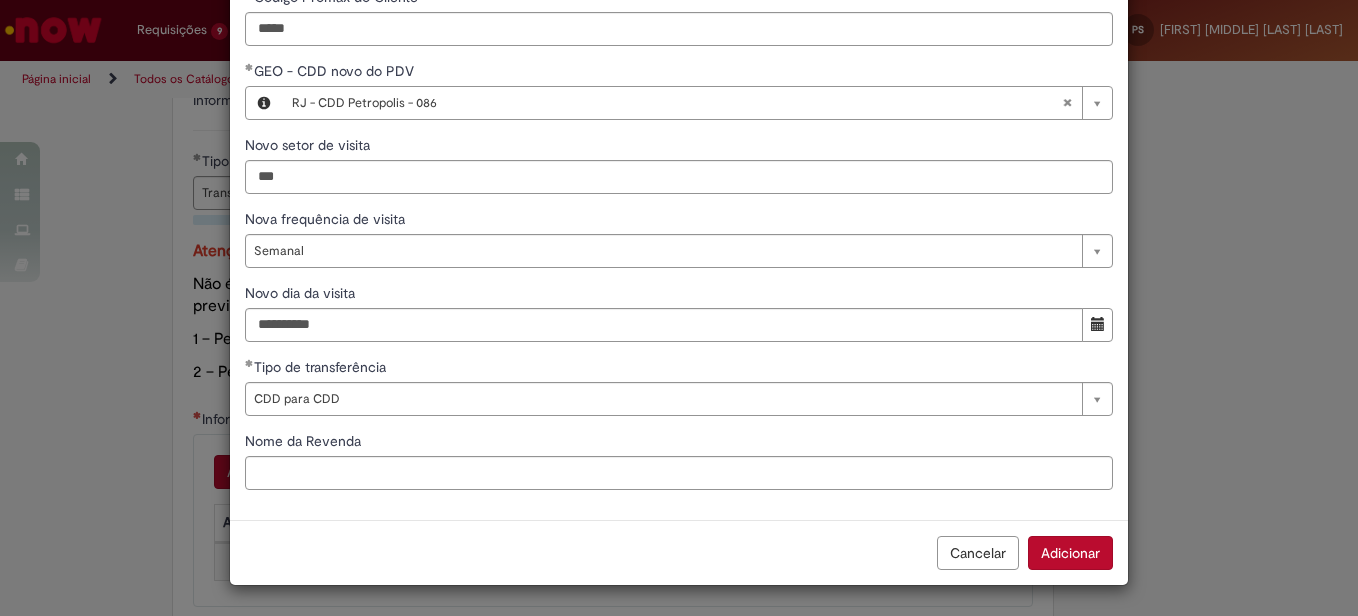 click on "Adicionar" at bounding box center (1070, 553) 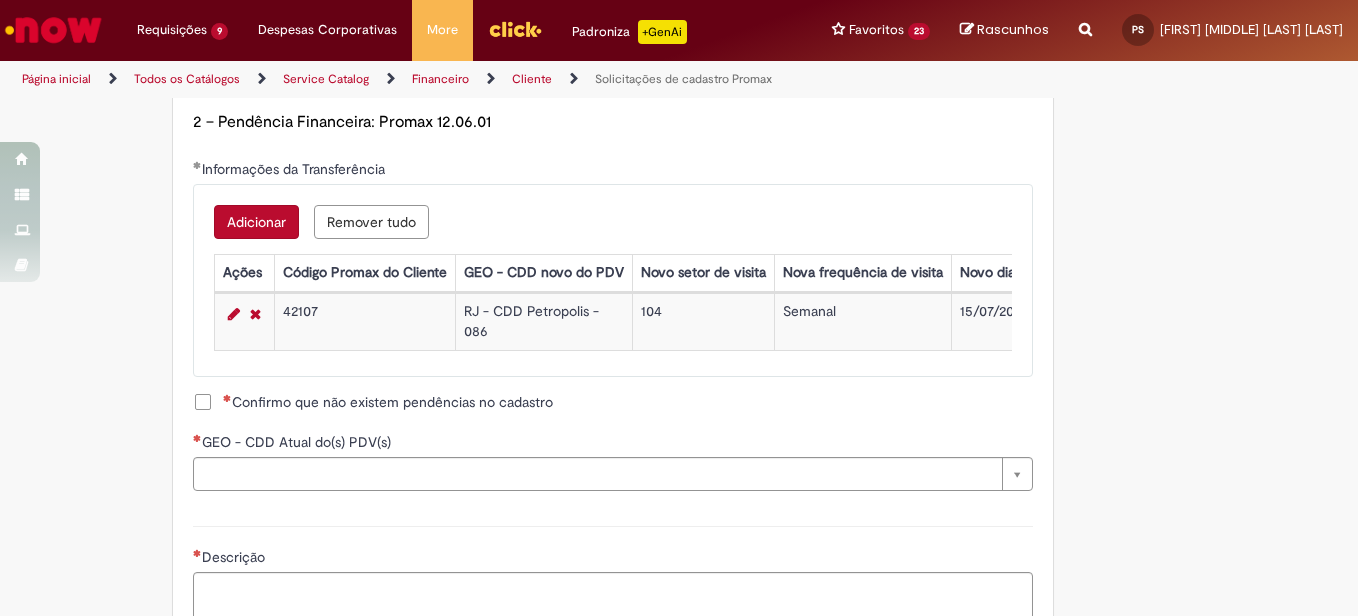 scroll, scrollTop: 1250, scrollLeft: 0, axis: vertical 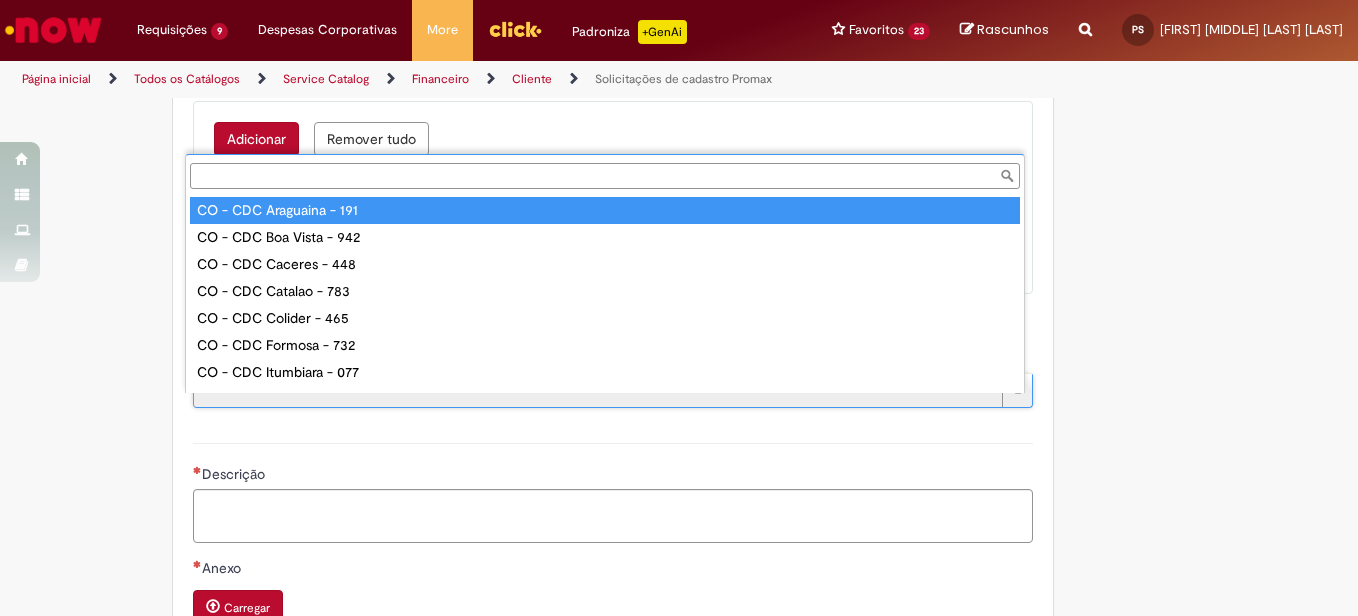 type on "**********" 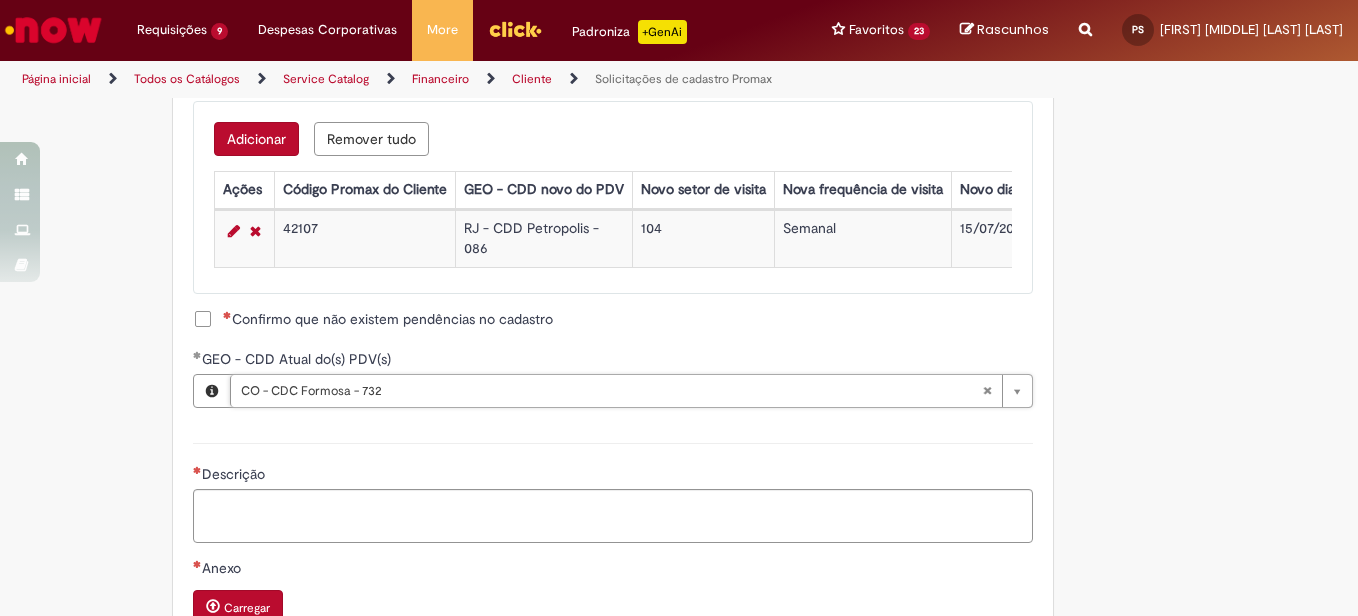 click on "Confirmo que não existem pendências no cadastro" at bounding box center [388, 319] 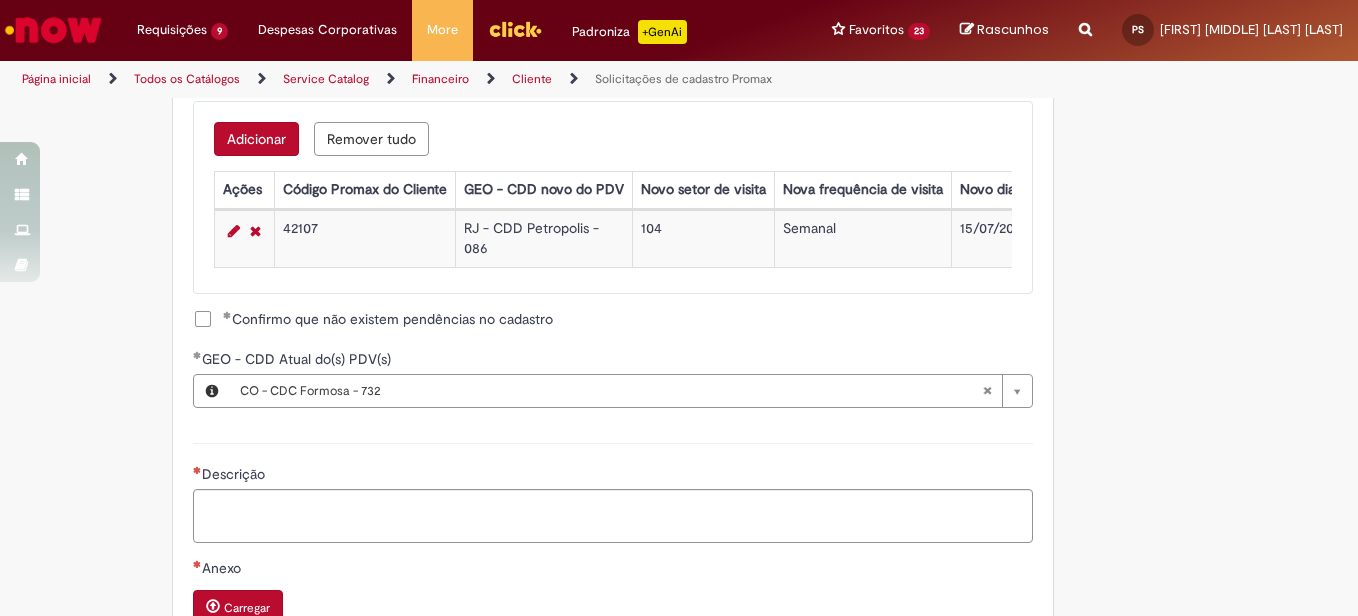 type 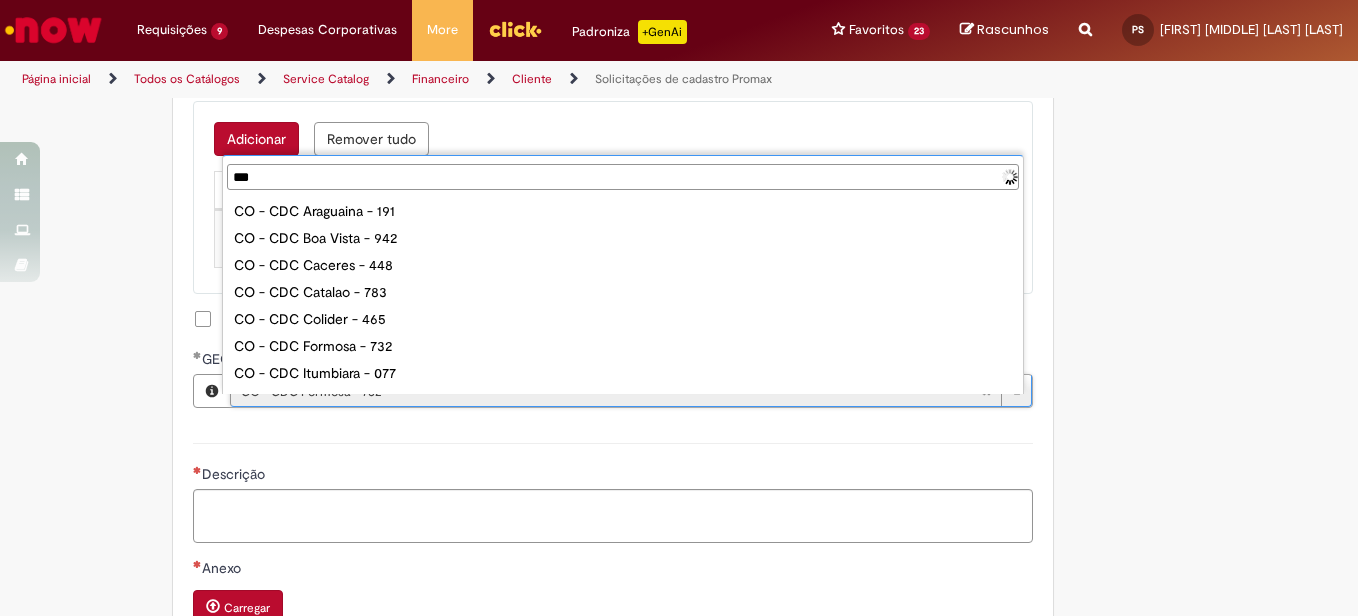type on "****" 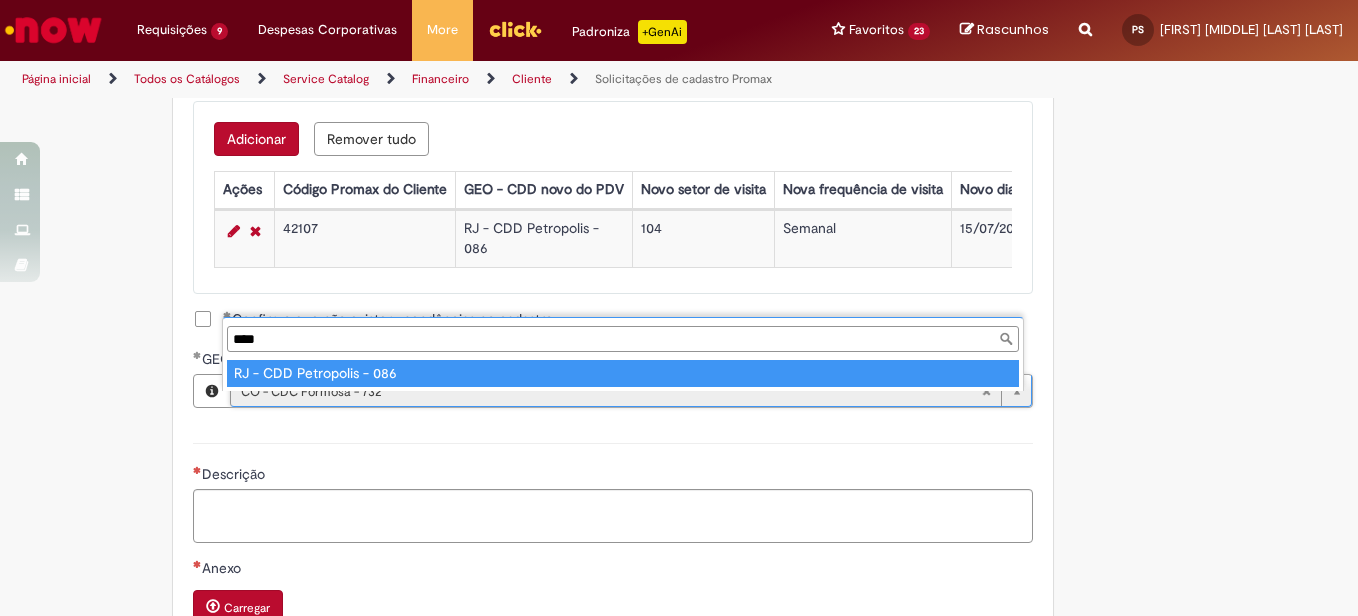 type on "**********" 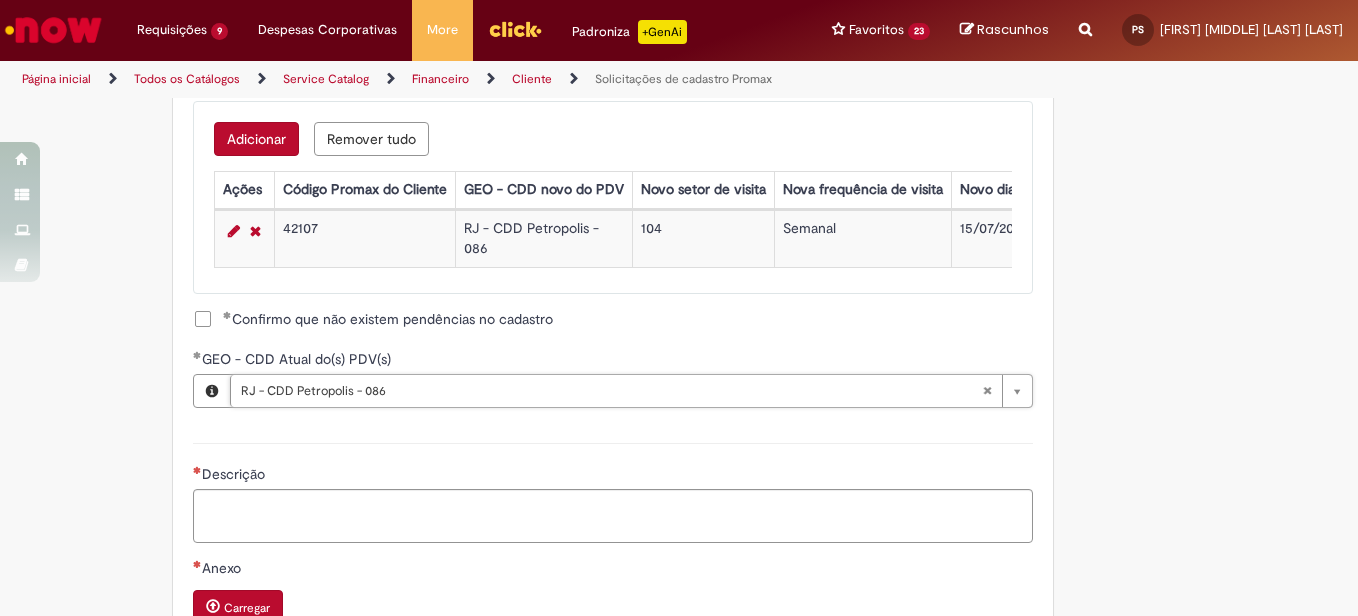 scroll, scrollTop: 0, scrollLeft: 0, axis: both 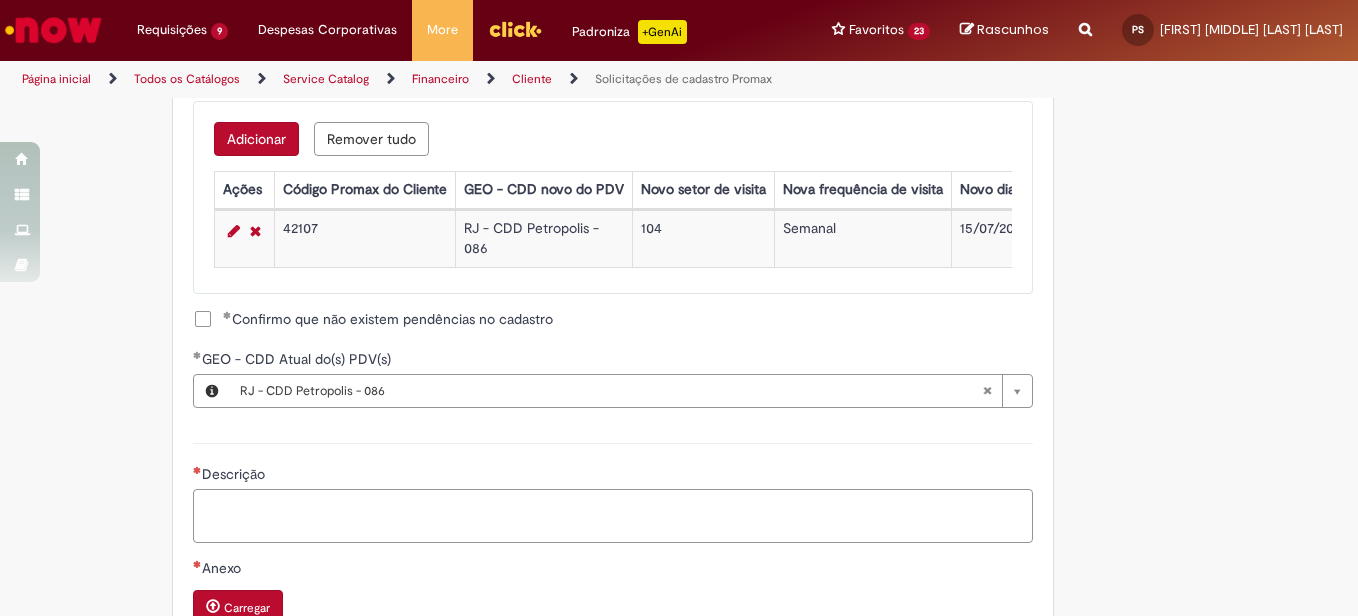 type on "*" 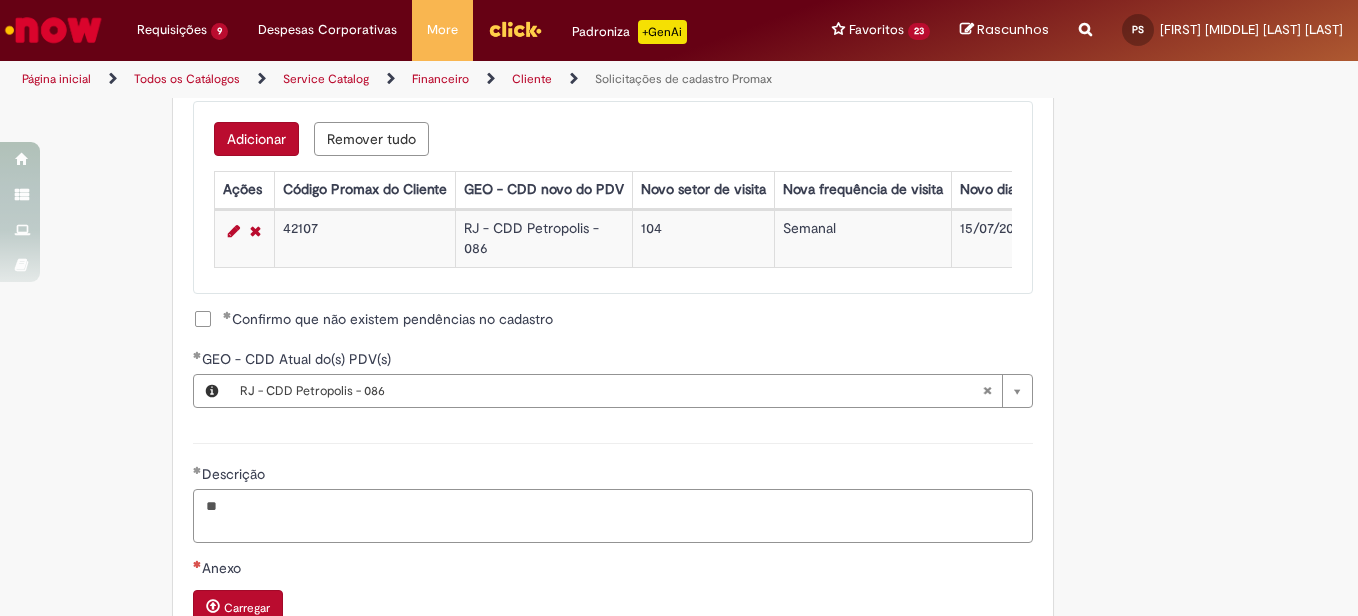 type on "*" 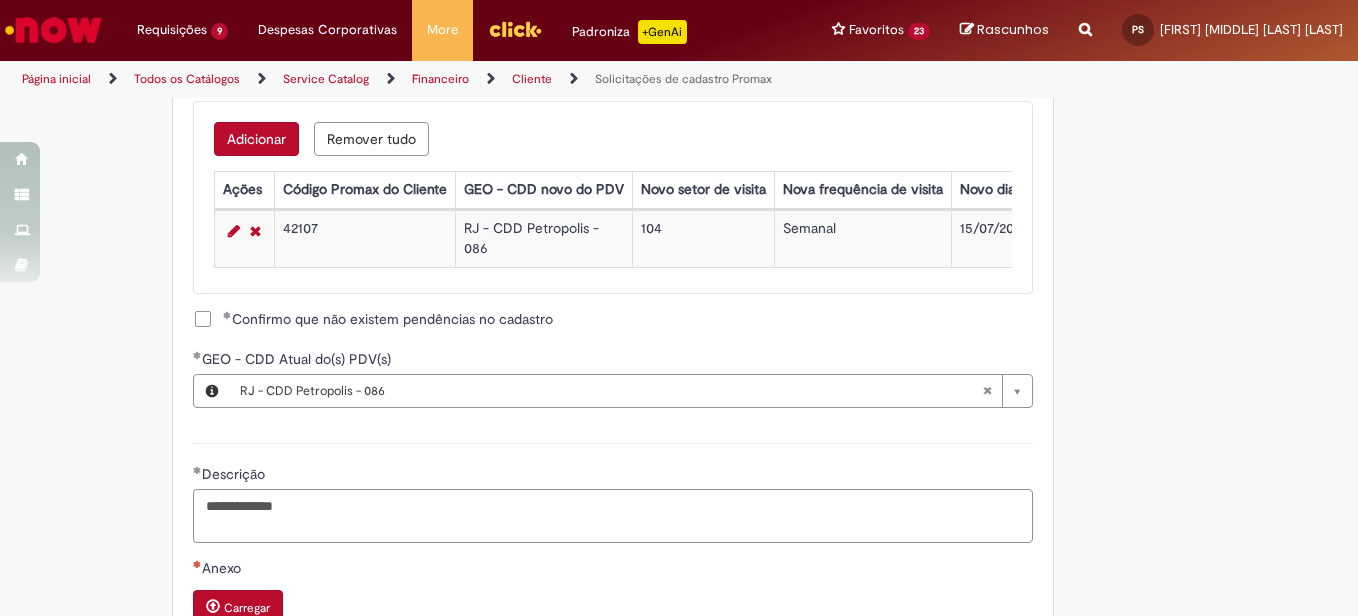 type on "**********" 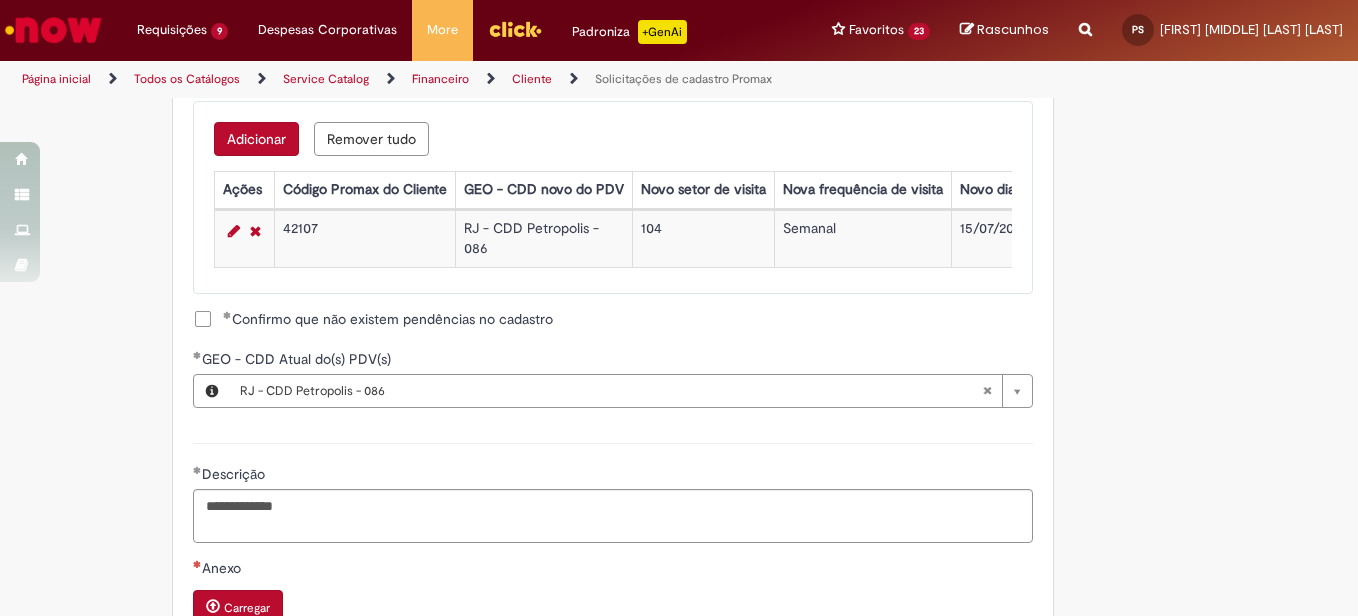 type 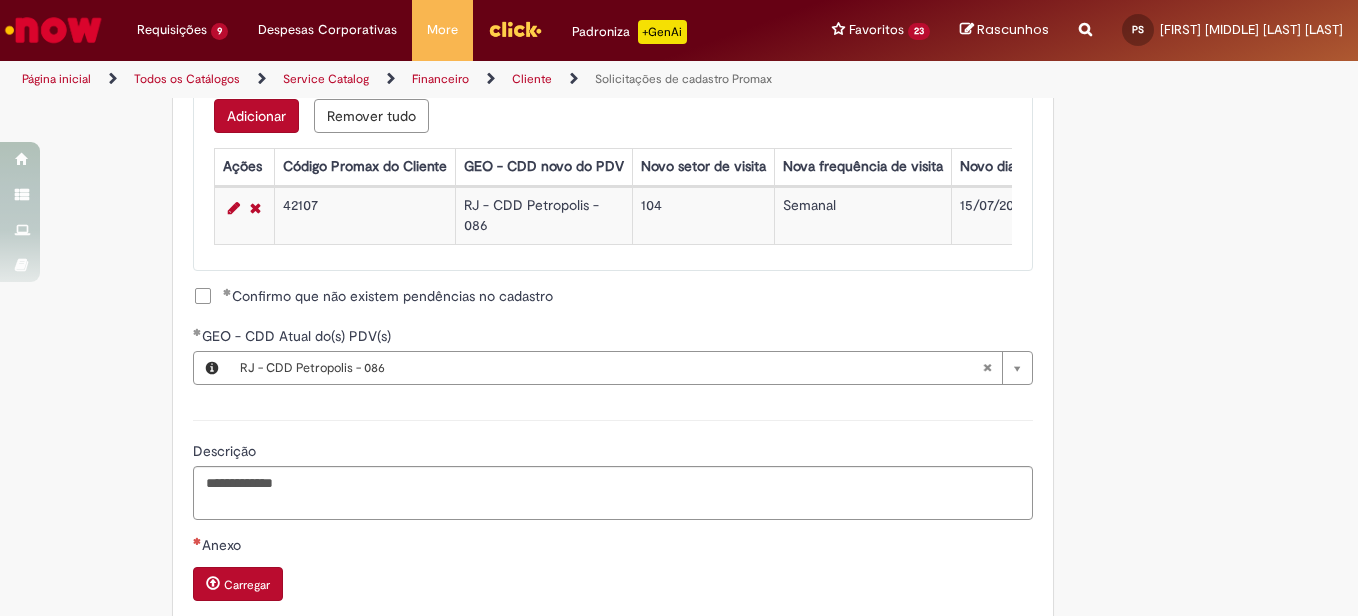 click on "Carregar" at bounding box center (247, 585) 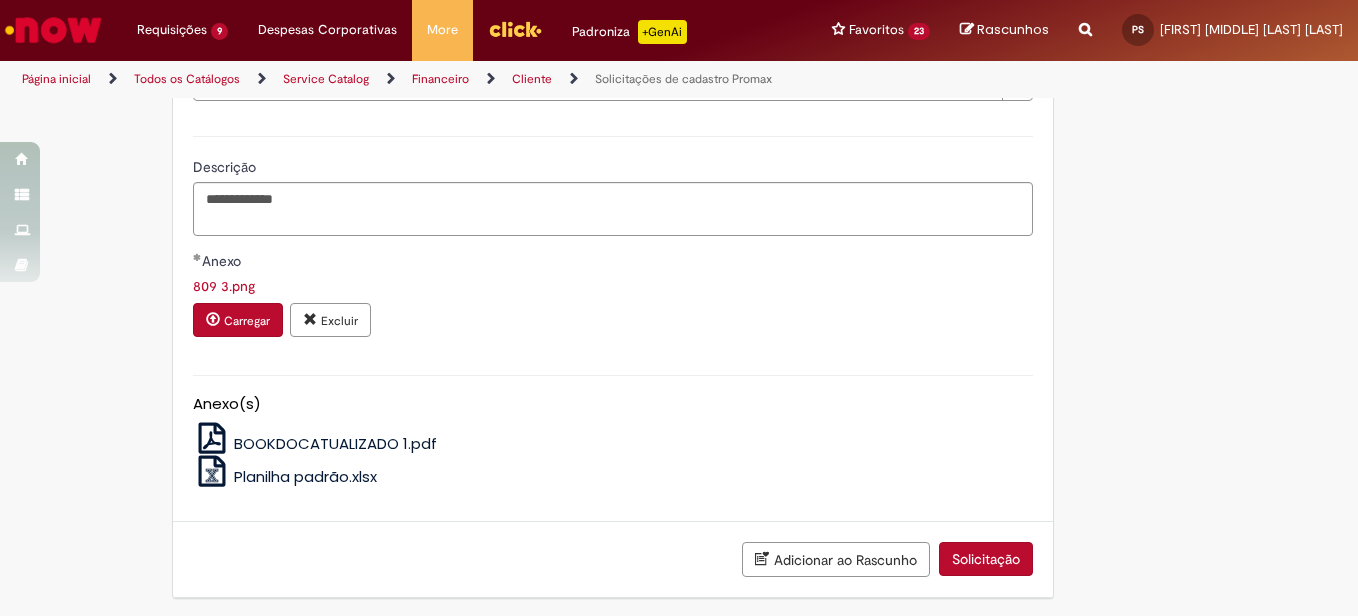 scroll, scrollTop: 1577, scrollLeft: 0, axis: vertical 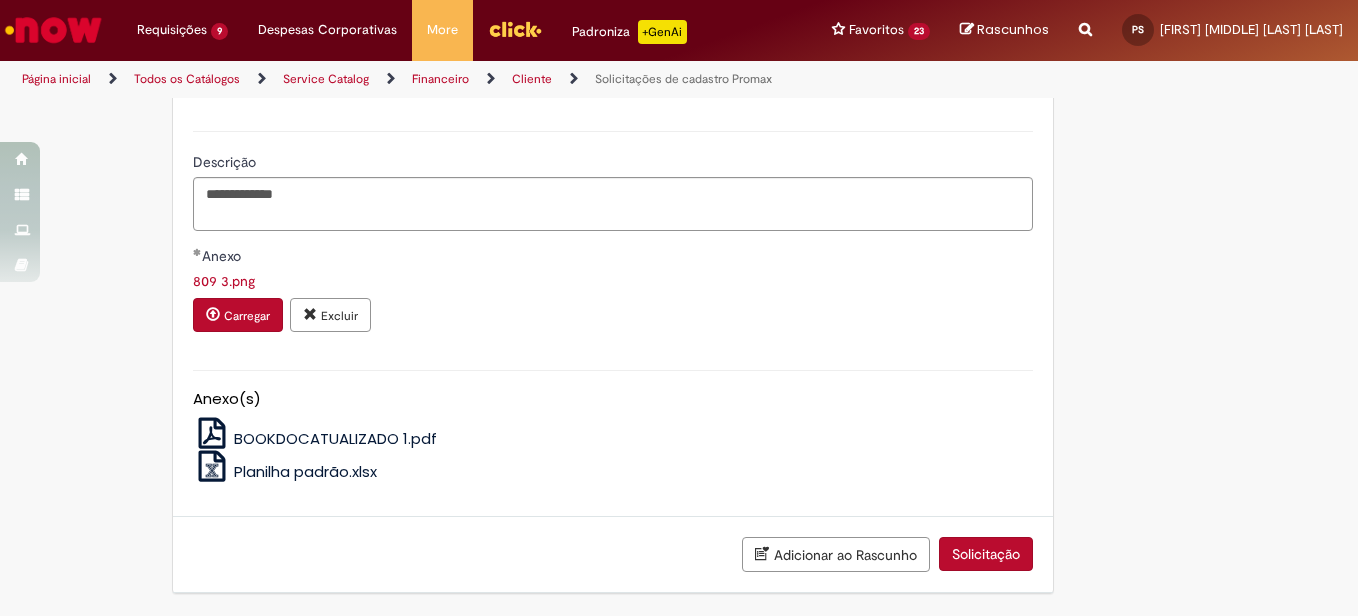 click on "Solicitação" at bounding box center (986, 554) 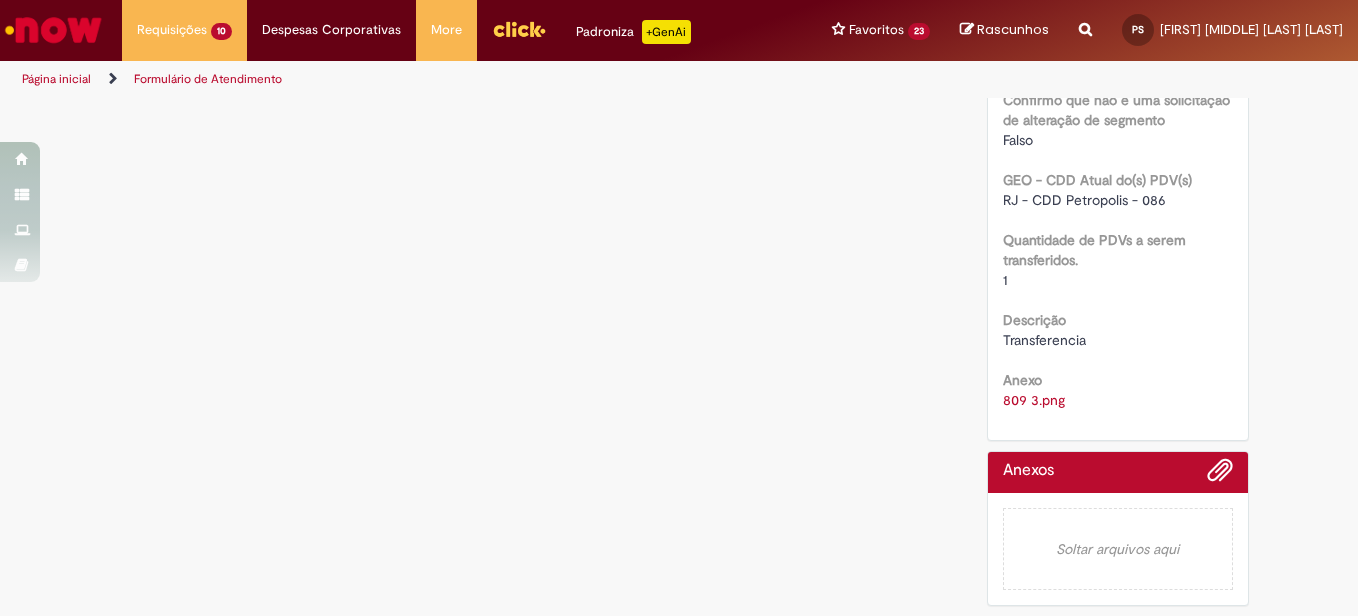 scroll, scrollTop: 0, scrollLeft: 0, axis: both 